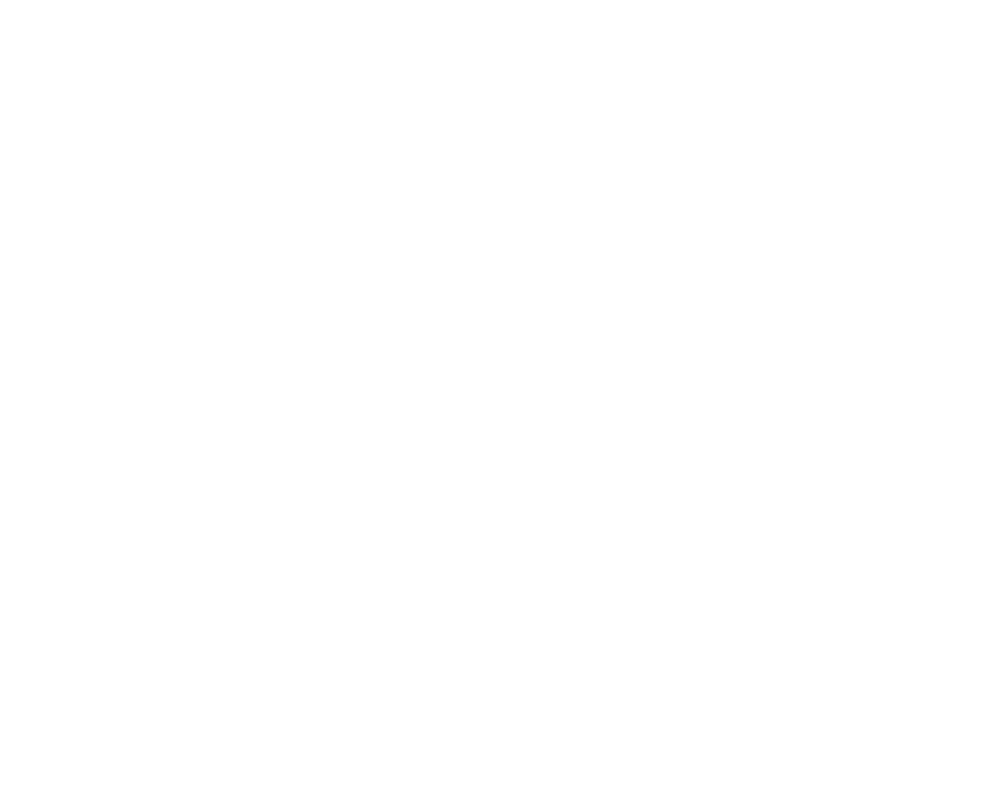 scroll, scrollTop: 0, scrollLeft: 0, axis: both 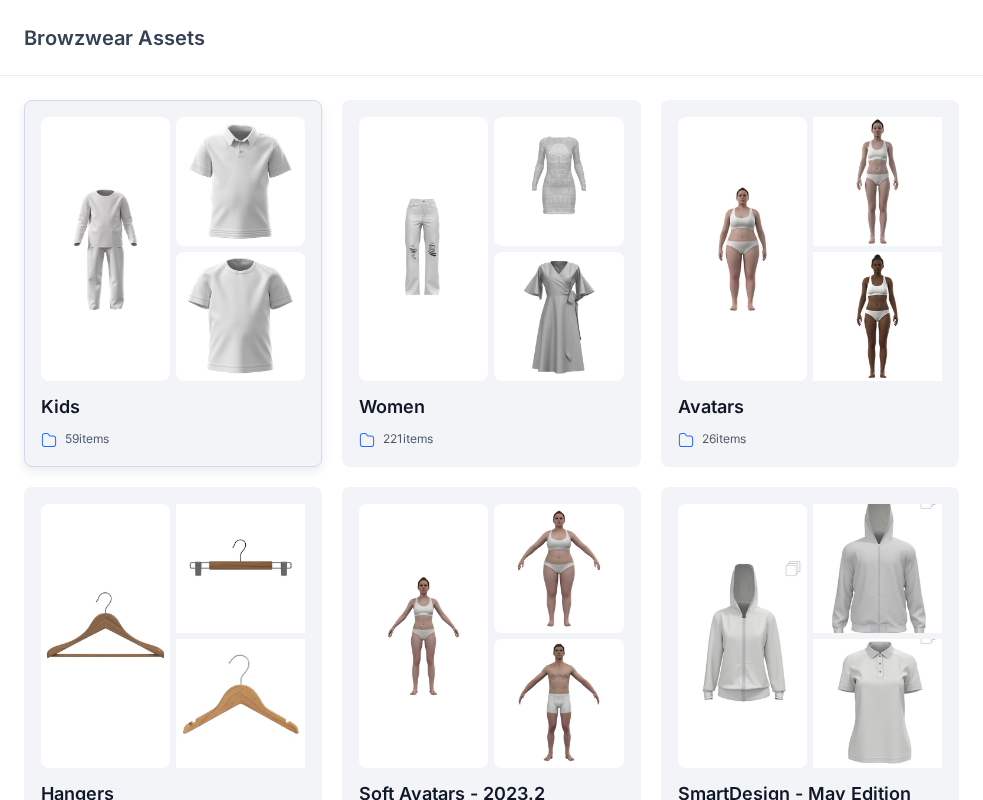 click at bounding box center [105, 249] 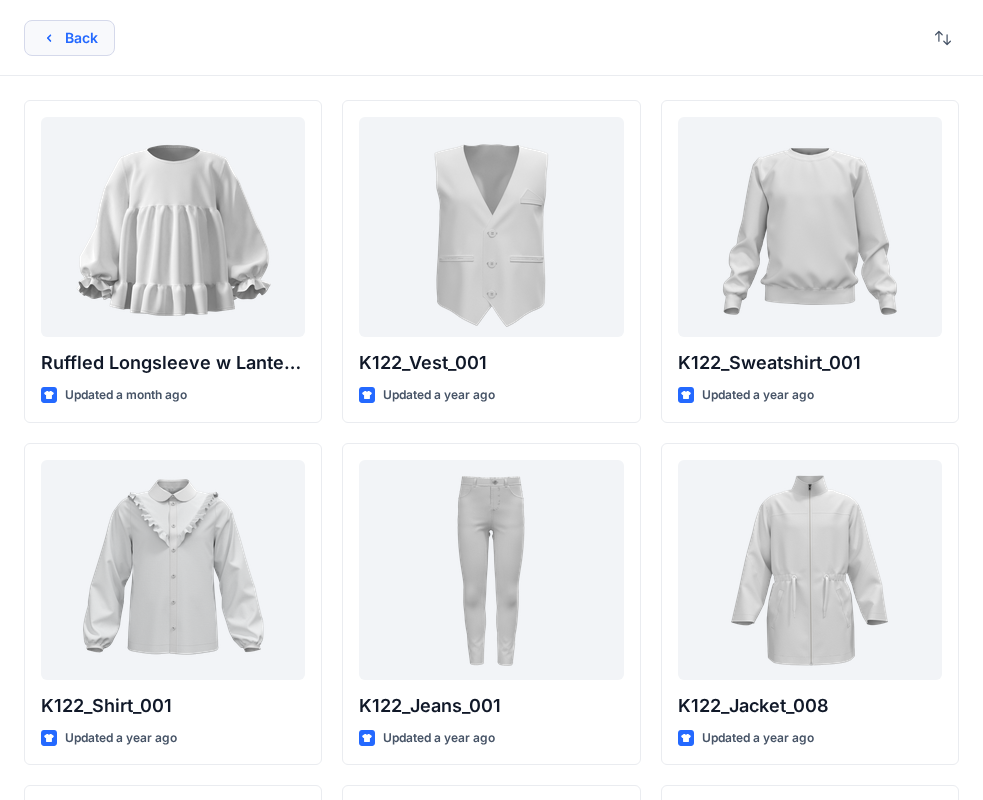 click on "Back" at bounding box center [69, 38] 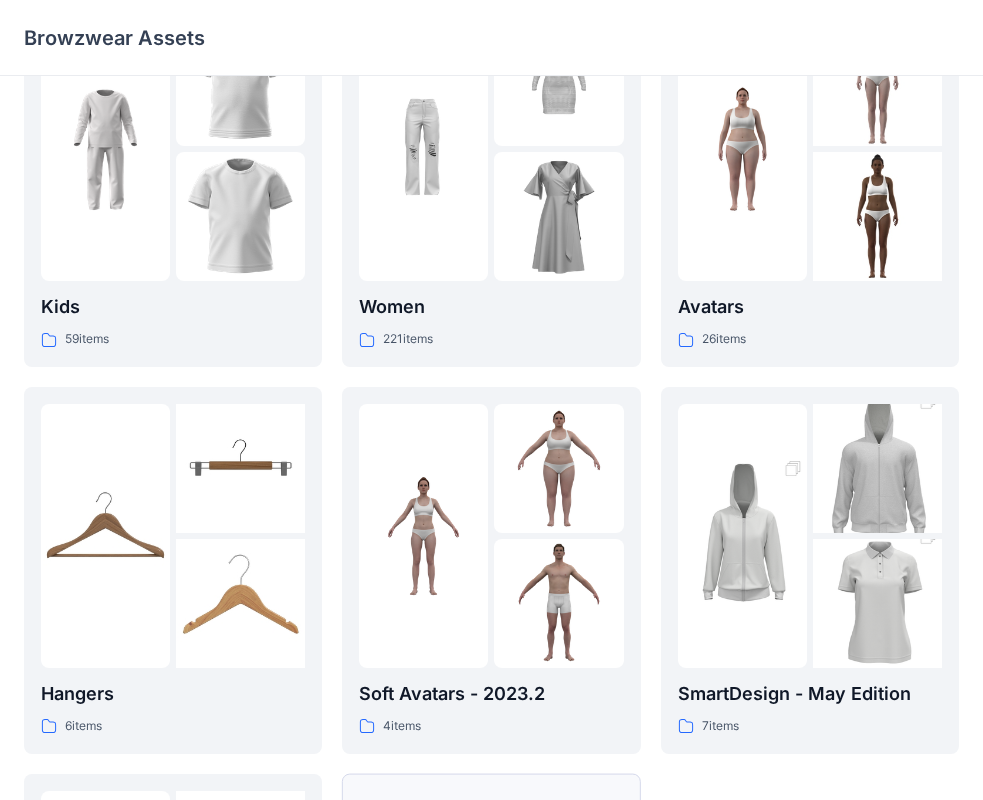 scroll, scrollTop: 400, scrollLeft: 0, axis: vertical 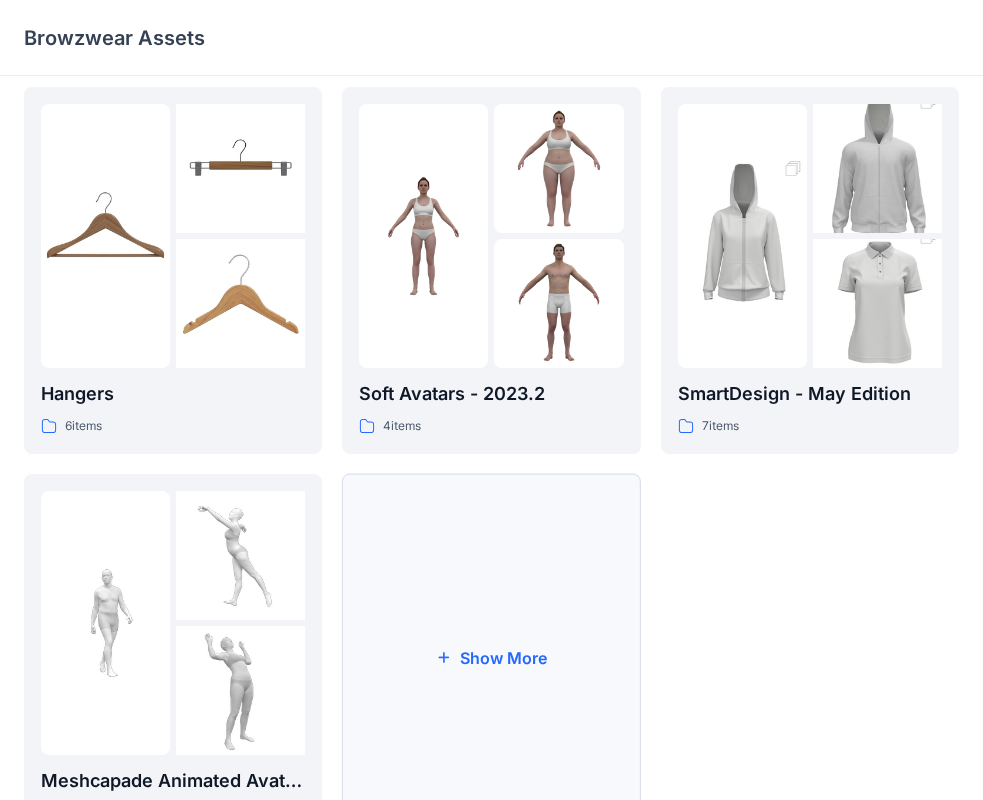 click on "Show More" at bounding box center [491, 657] 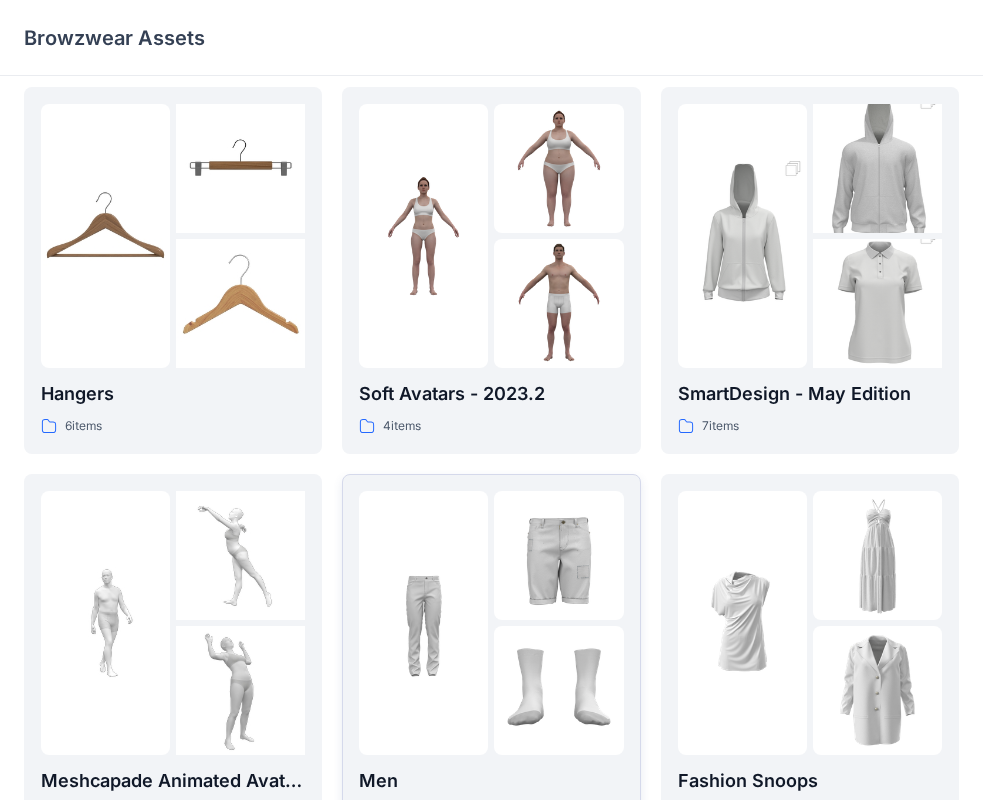 click at bounding box center (558, 690) 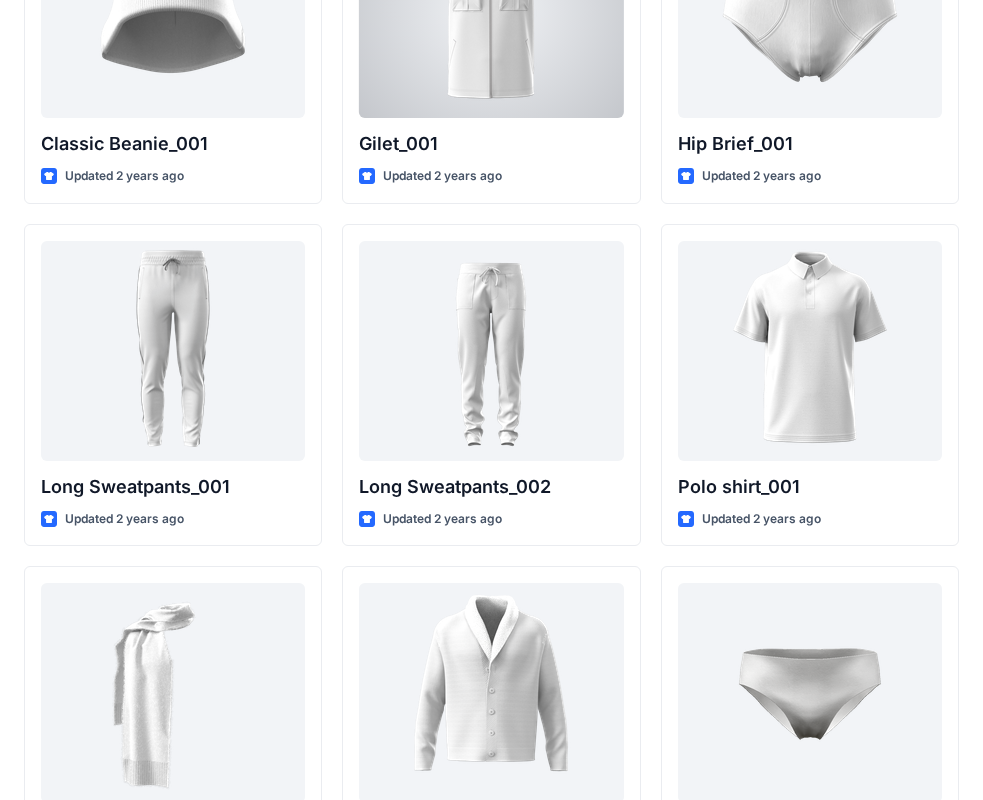 scroll, scrollTop: 3687, scrollLeft: 0, axis: vertical 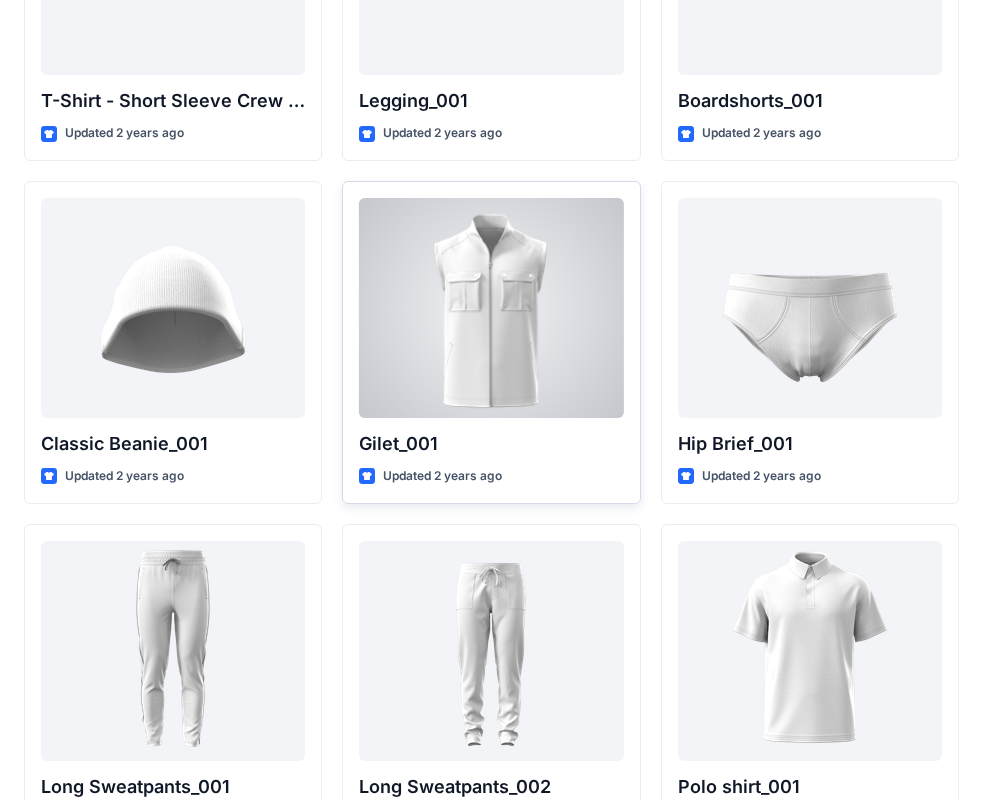 click at bounding box center (491, 308) 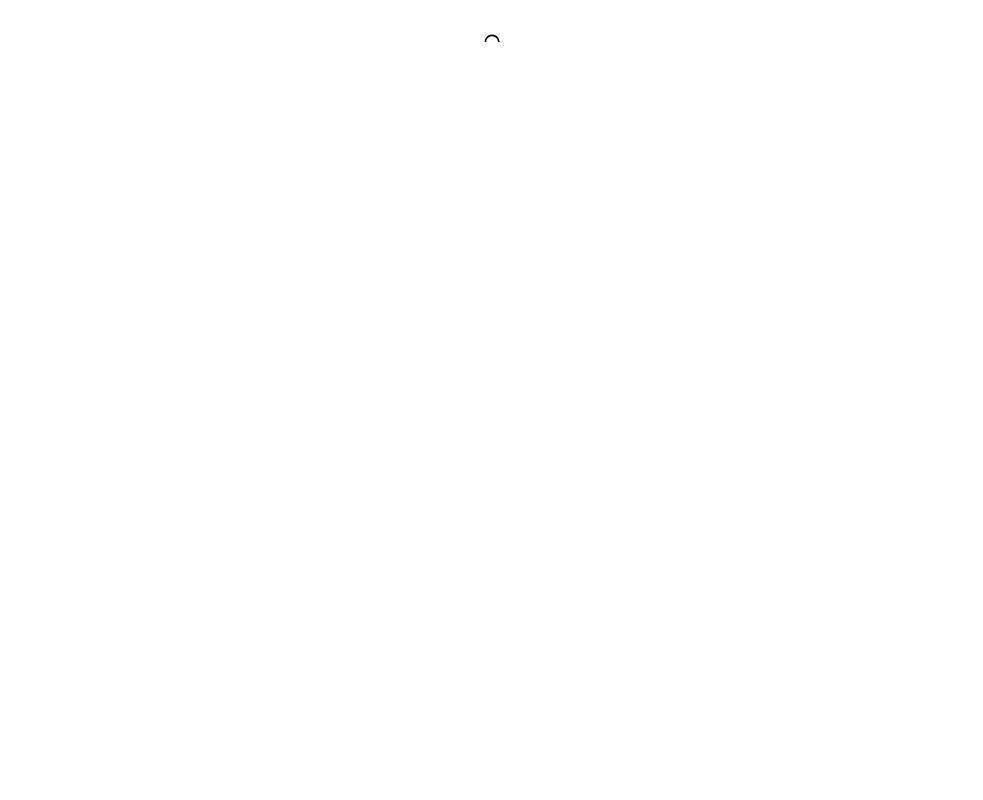 scroll, scrollTop: 0, scrollLeft: 0, axis: both 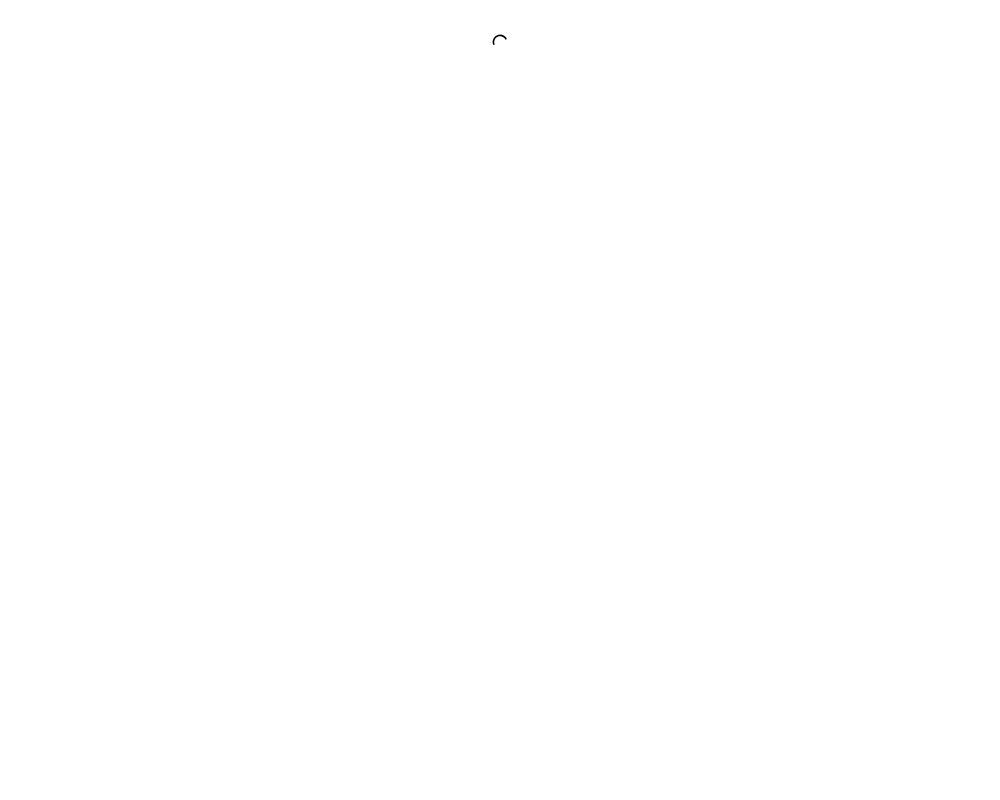 click at bounding box center (500, 400) 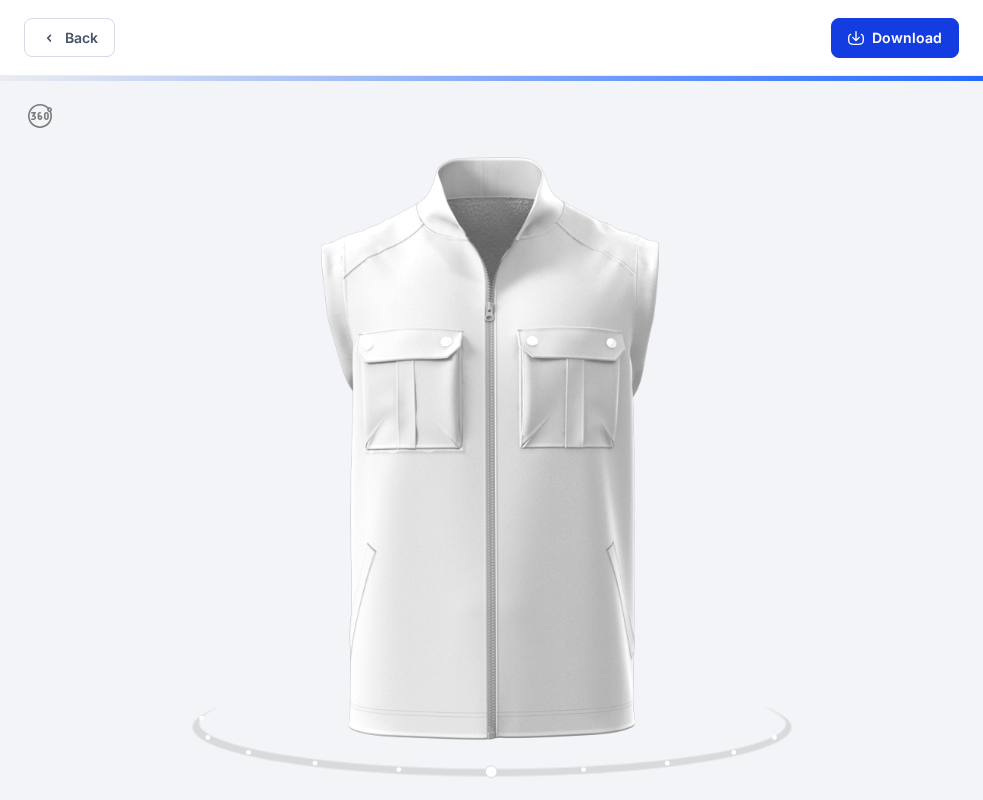 click on "Download" at bounding box center (895, 38) 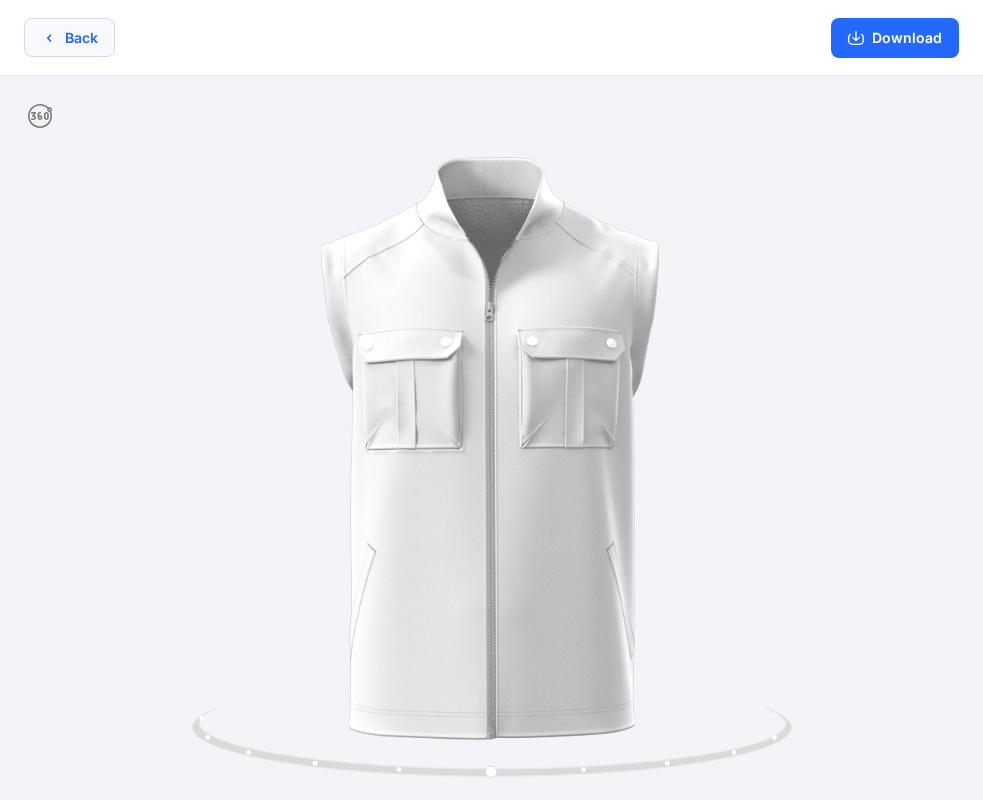 click on "Back" at bounding box center [69, 37] 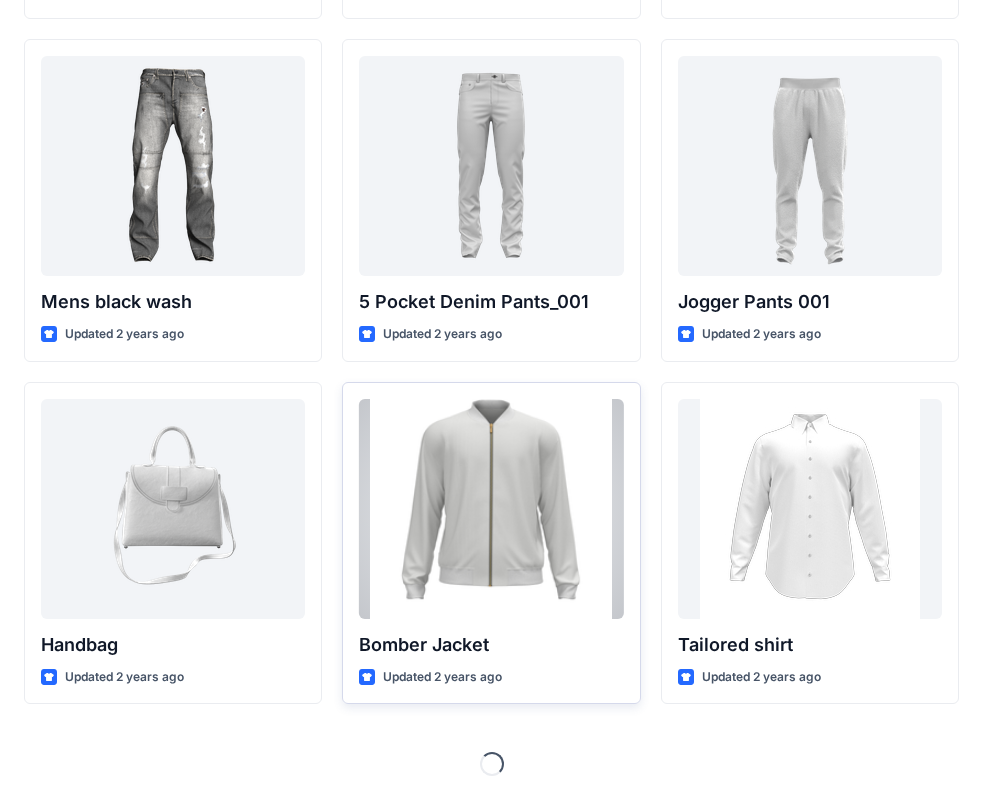 scroll, scrollTop: 946, scrollLeft: 0, axis: vertical 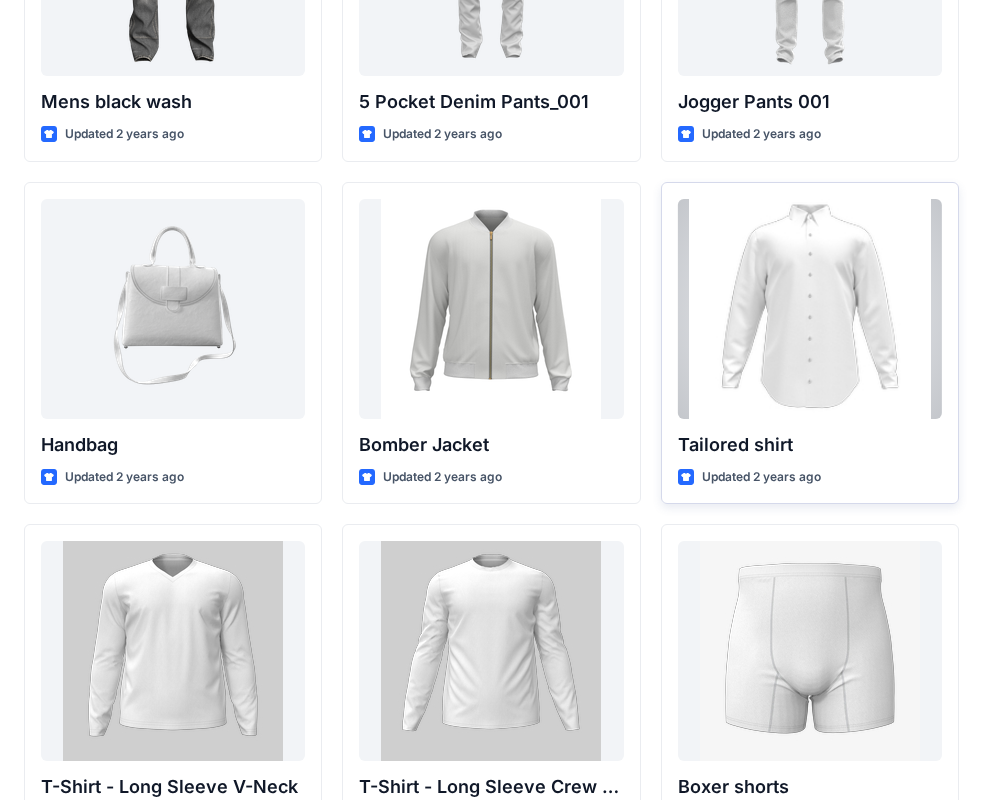 click at bounding box center (810, 309) 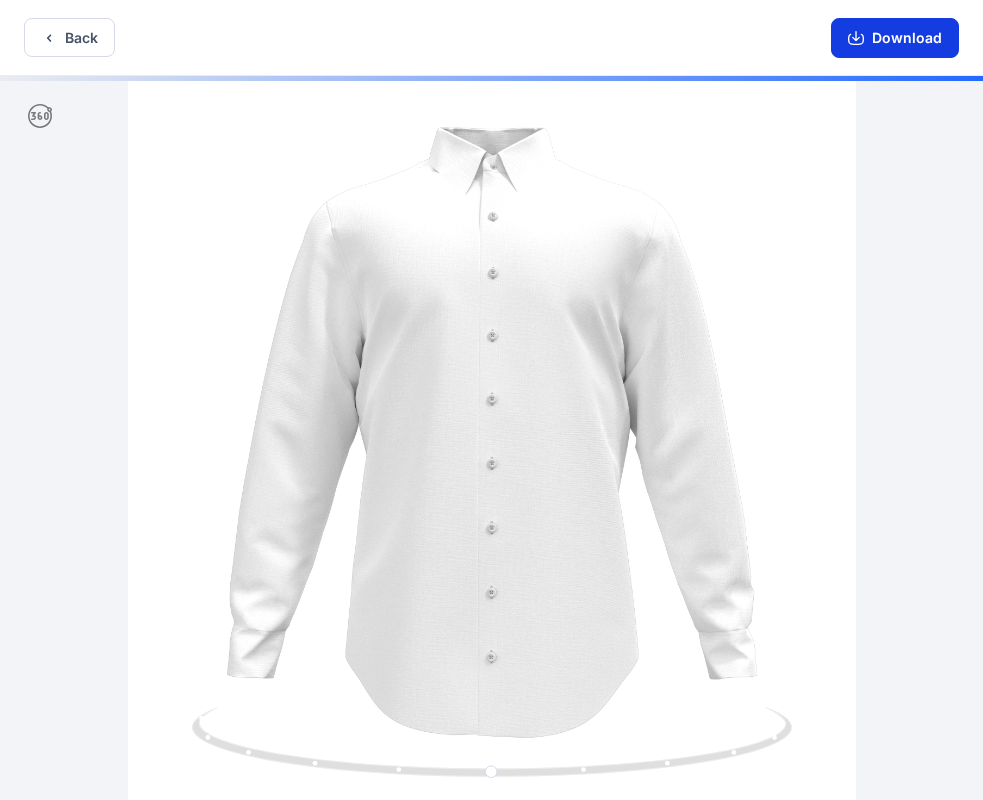 click on "Download" at bounding box center [895, 38] 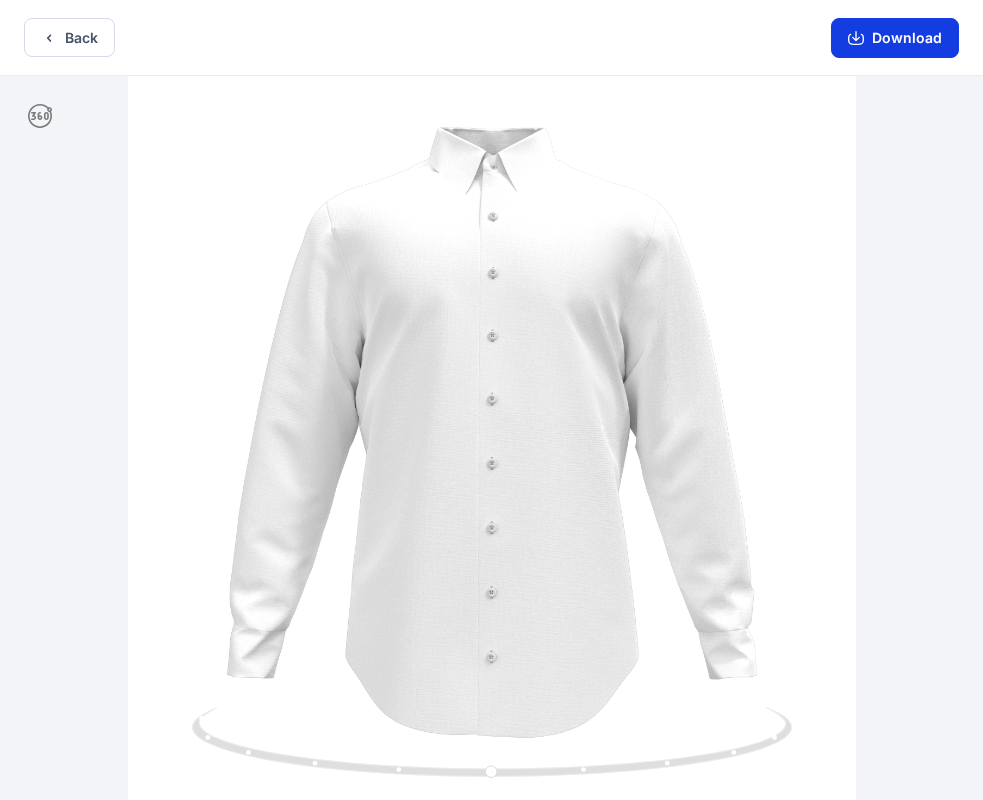 click on "Download" at bounding box center (895, 38) 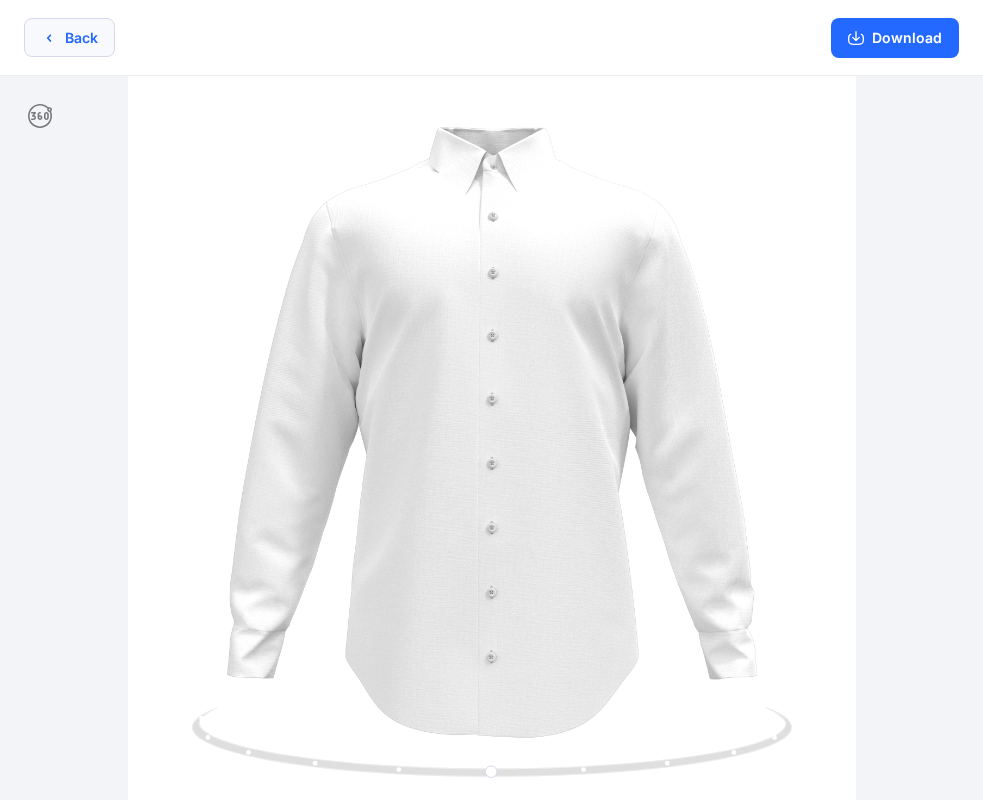 click on "Back" at bounding box center [69, 37] 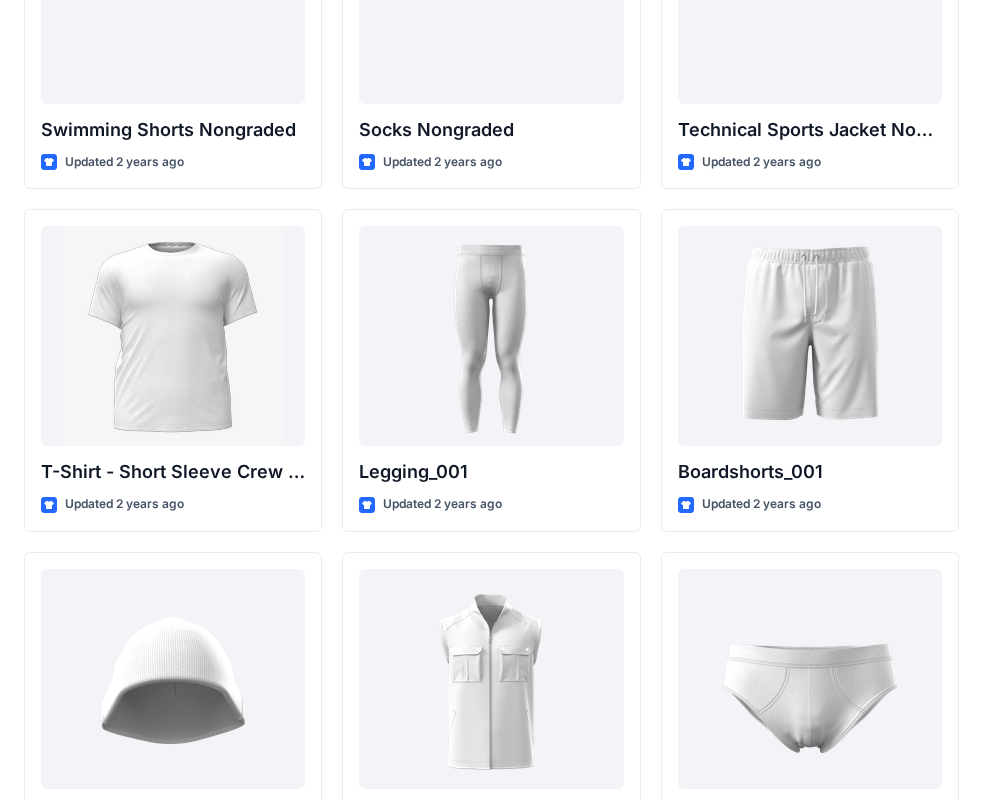 scroll, scrollTop: 3416, scrollLeft: 0, axis: vertical 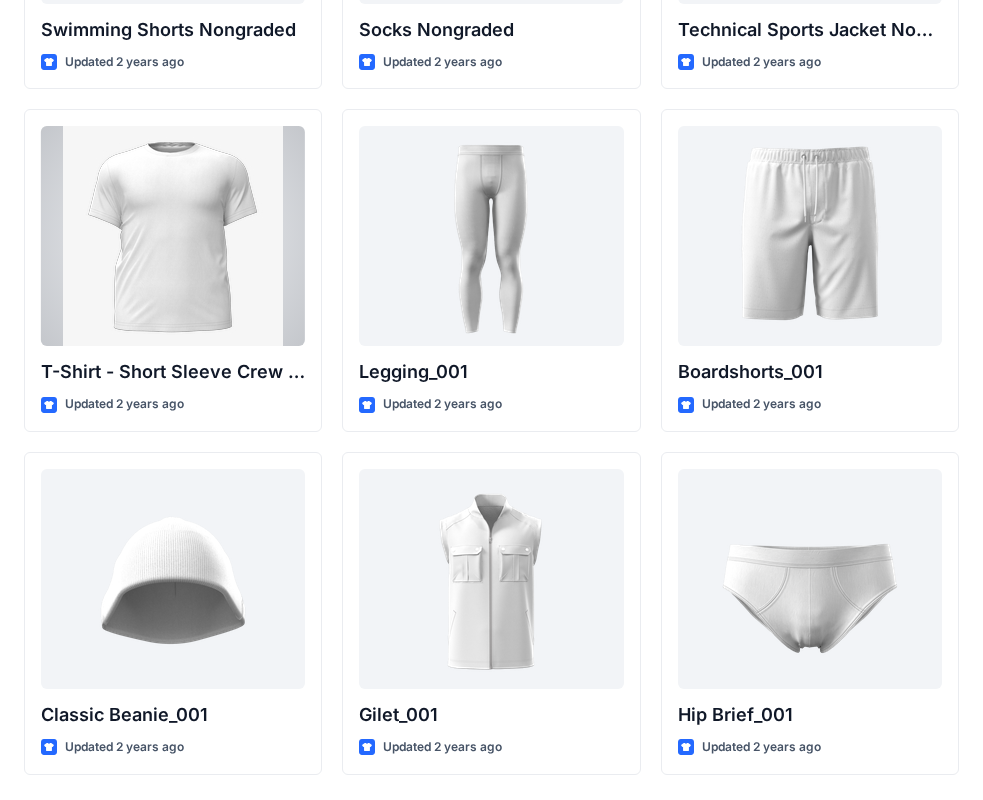 click at bounding box center [173, 236] 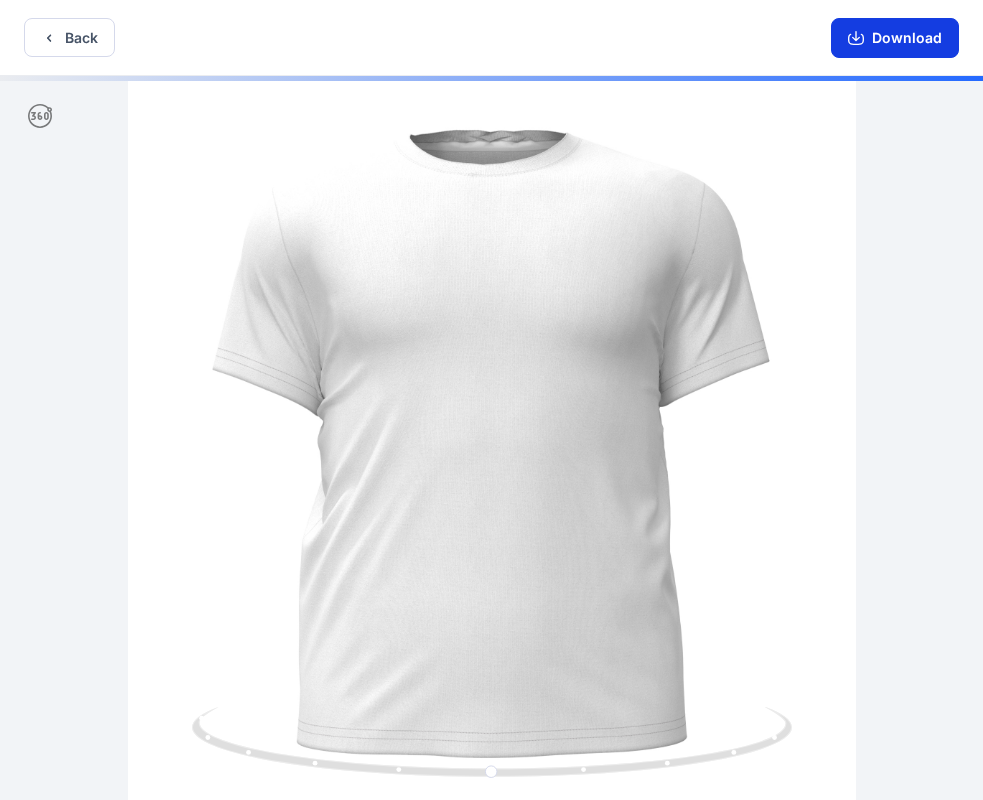 click on "Download" at bounding box center (895, 38) 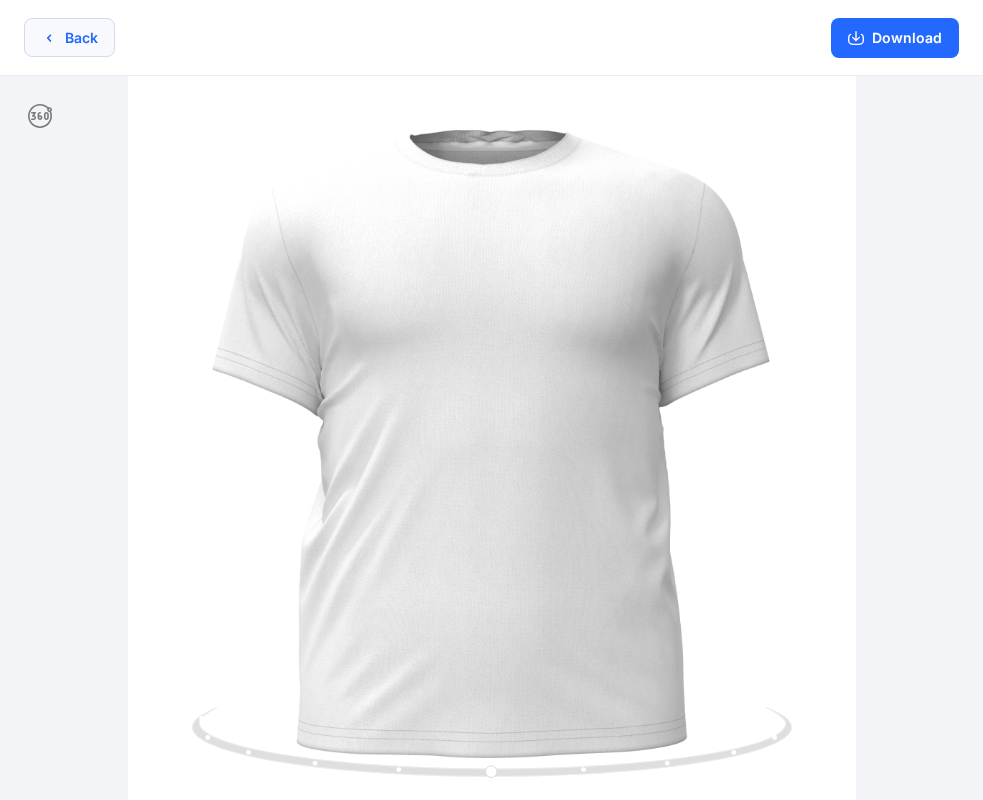 click on "Back" at bounding box center (69, 37) 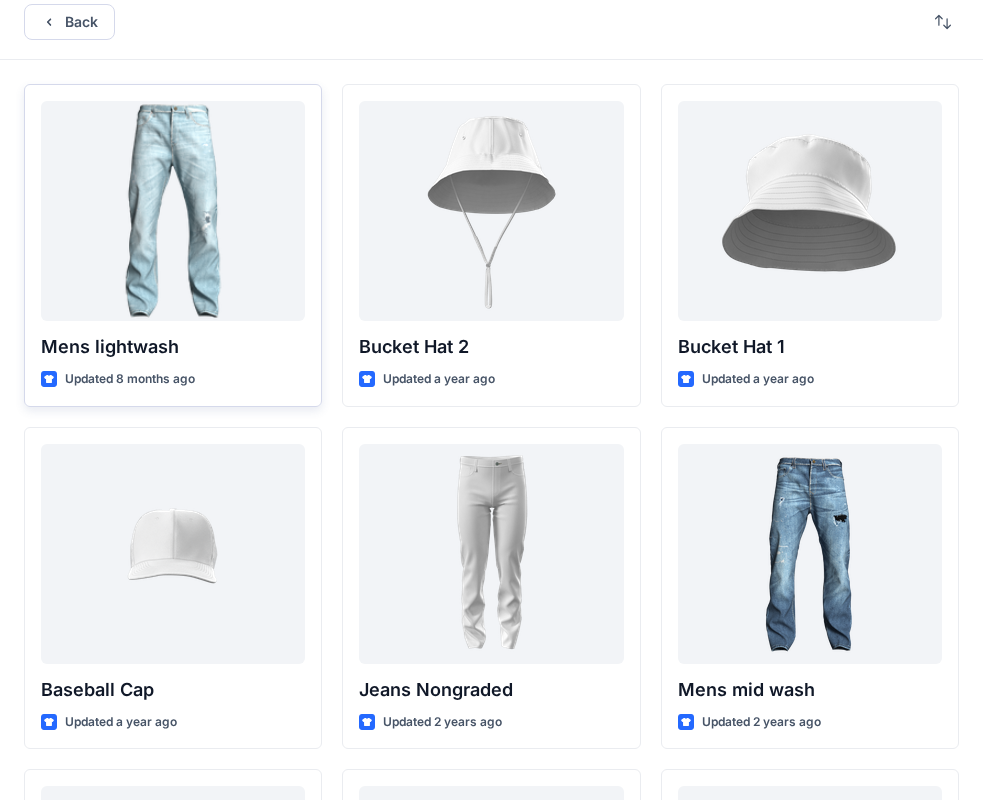 scroll, scrollTop: 0, scrollLeft: 0, axis: both 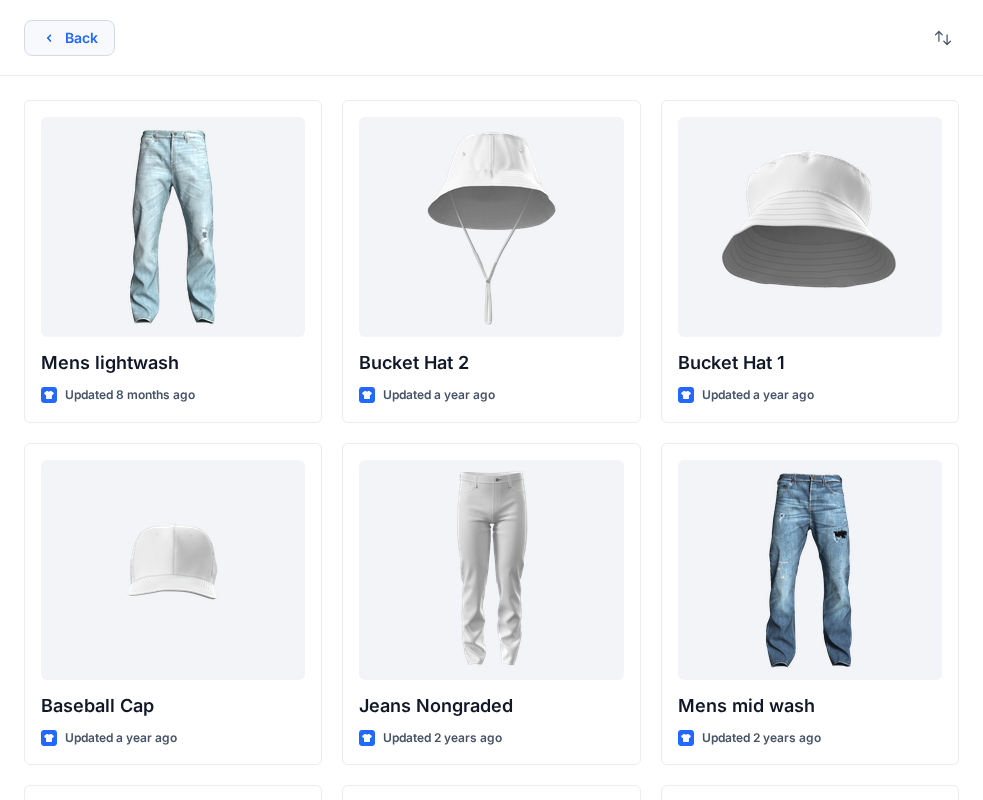 click on "Back" at bounding box center [69, 38] 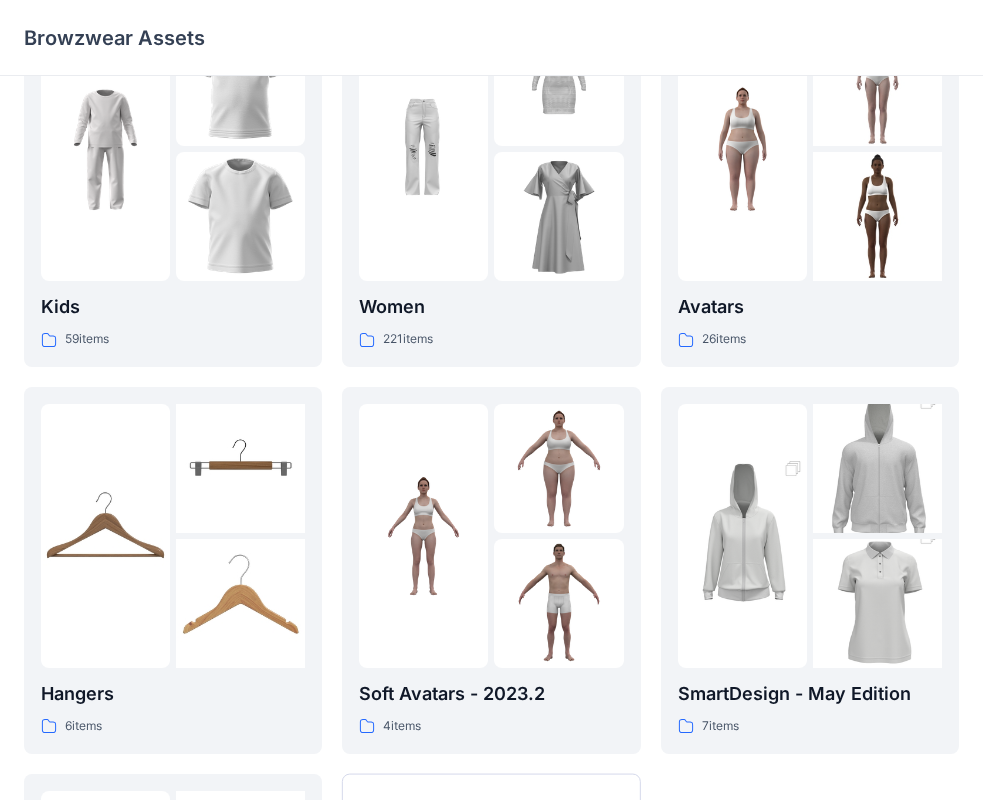 scroll, scrollTop: 0, scrollLeft: 0, axis: both 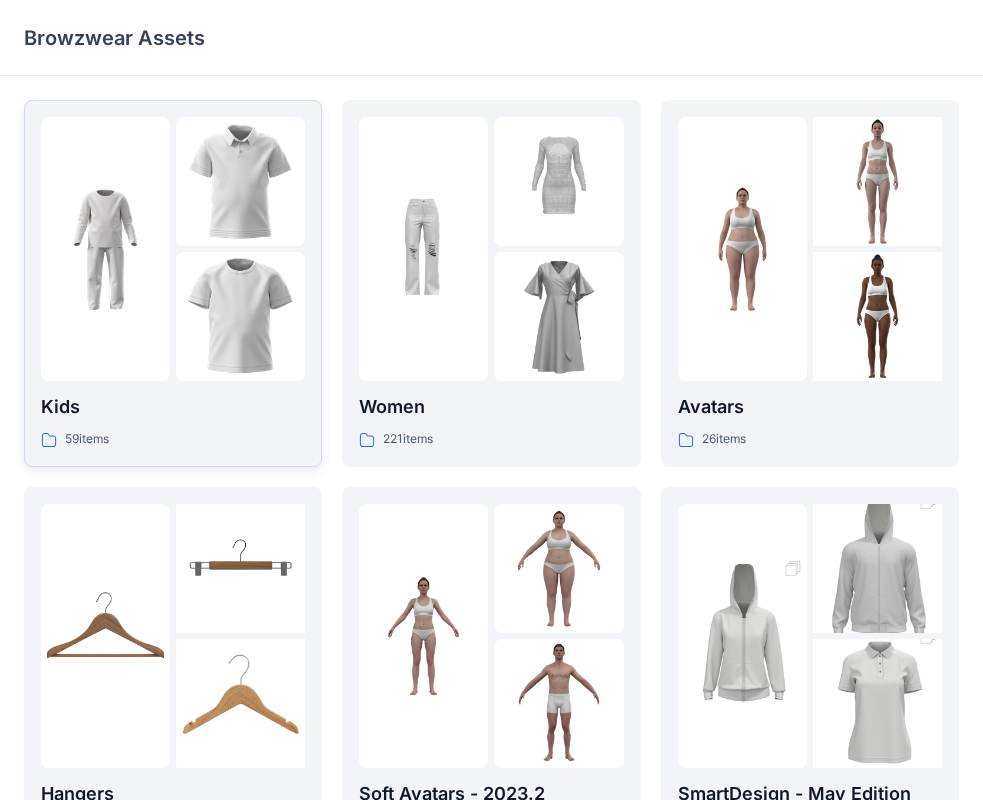 click at bounding box center [173, 249] 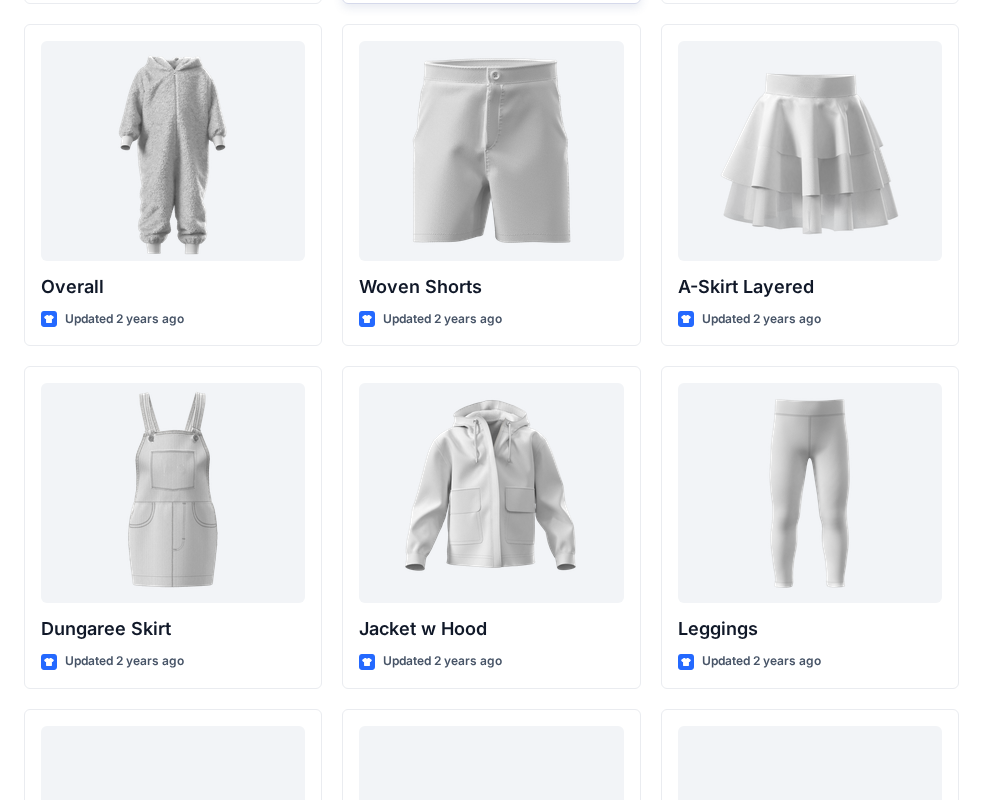 scroll, scrollTop: 5357, scrollLeft: 0, axis: vertical 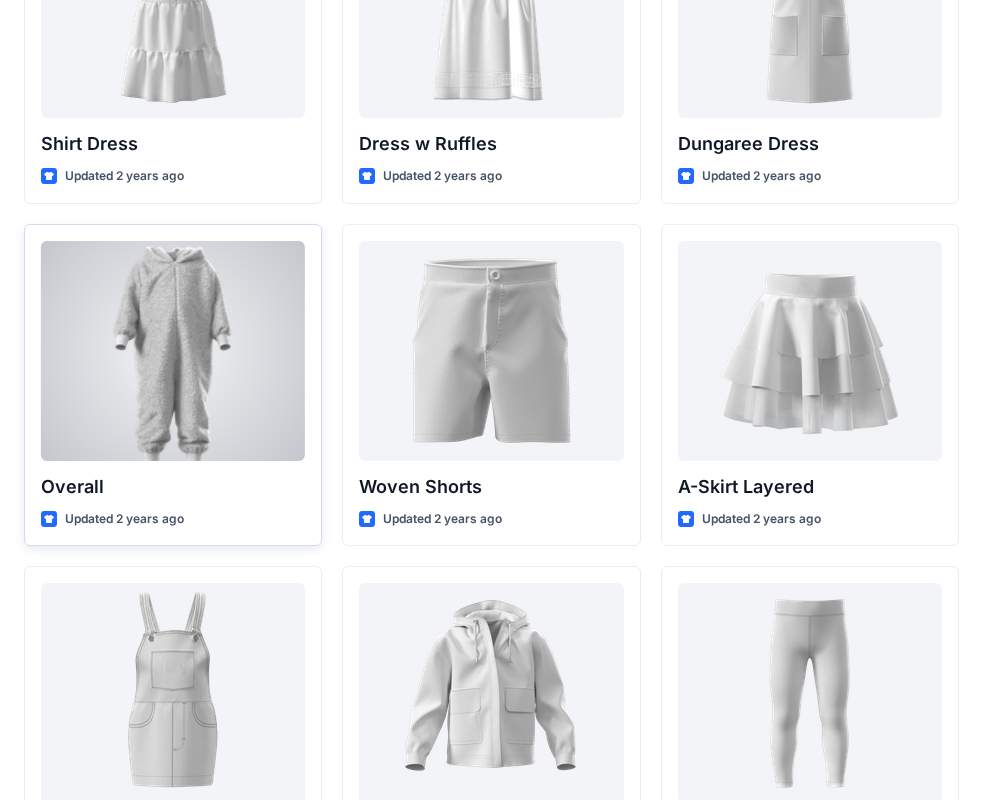 click at bounding box center [173, 351] 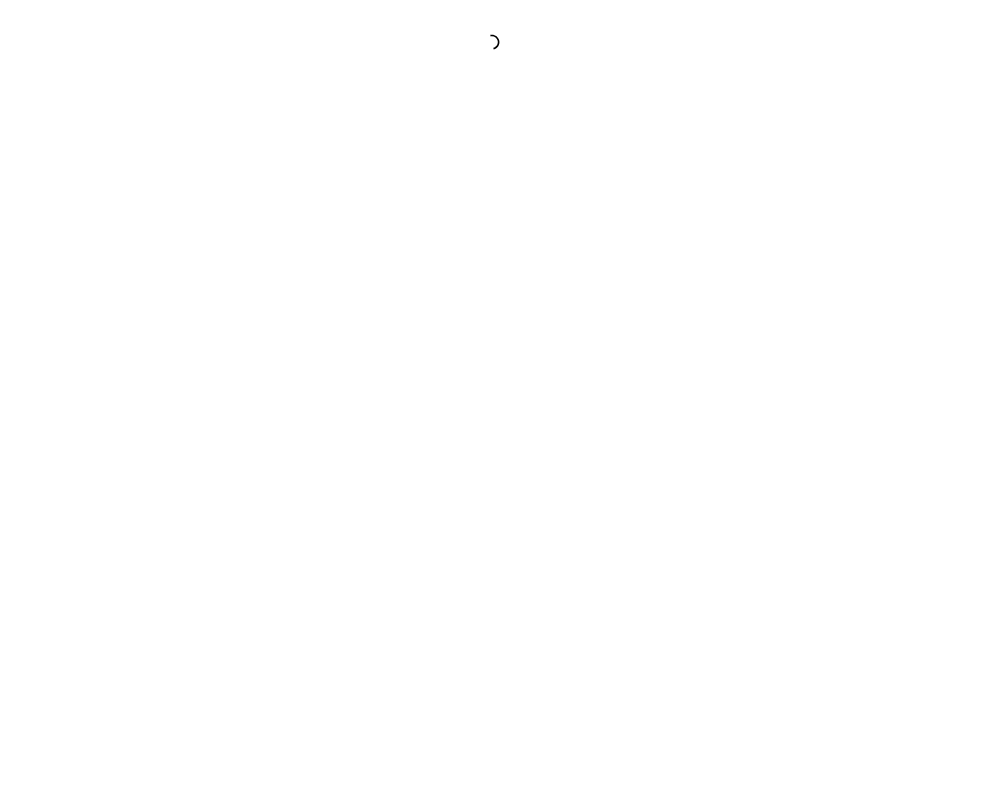 scroll, scrollTop: 0, scrollLeft: 0, axis: both 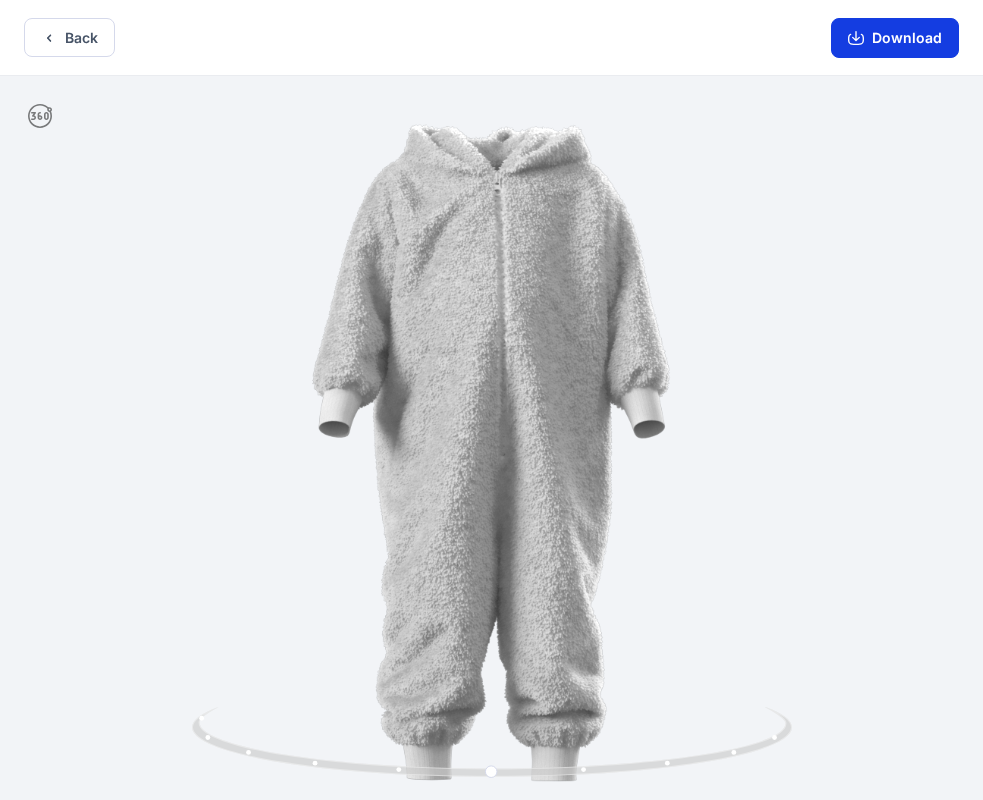 click on "Download" at bounding box center (895, 38) 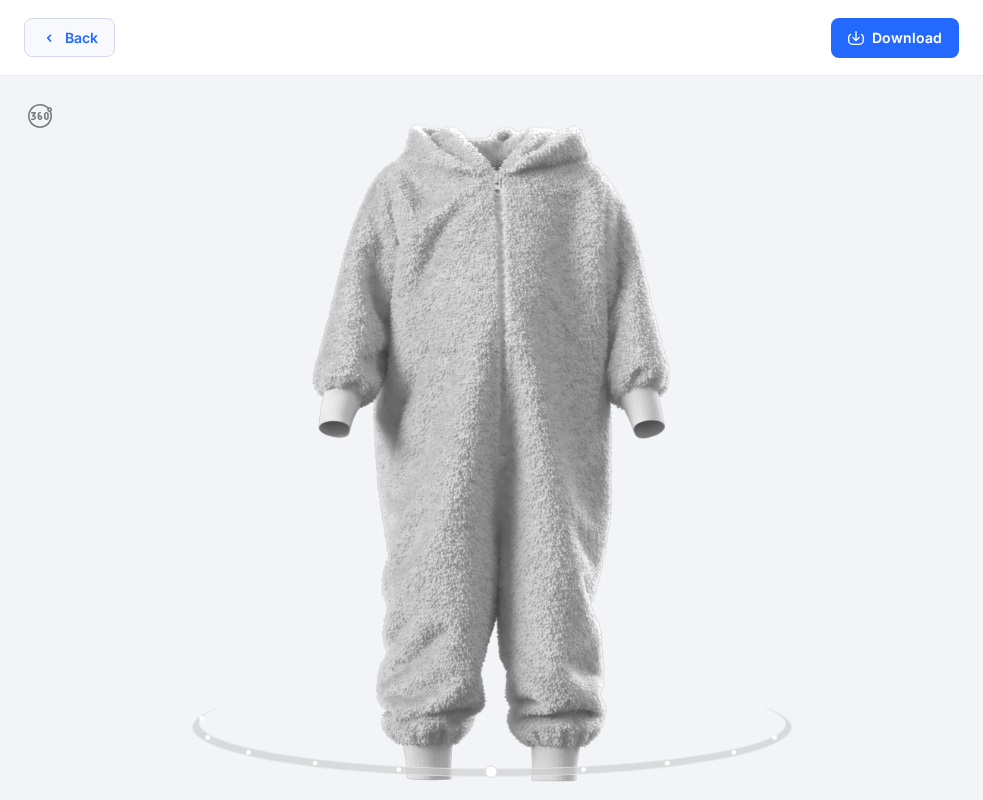 click on "Back Download" at bounding box center (491, 38) 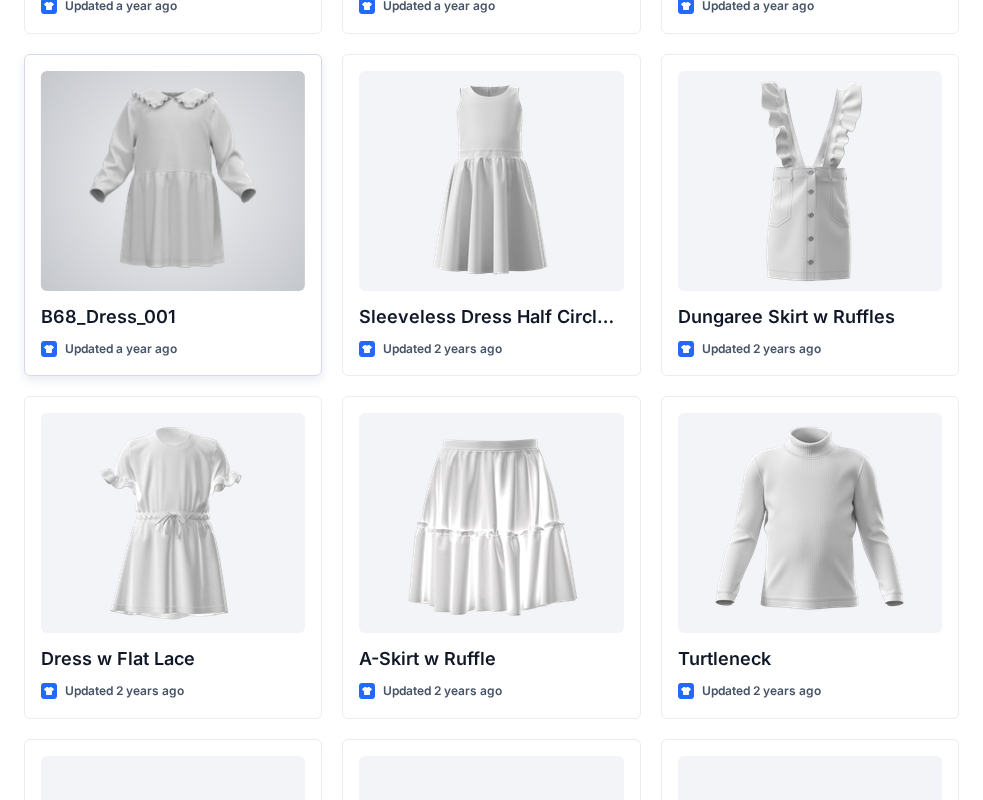 scroll, scrollTop: 3957, scrollLeft: 0, axis: vertical 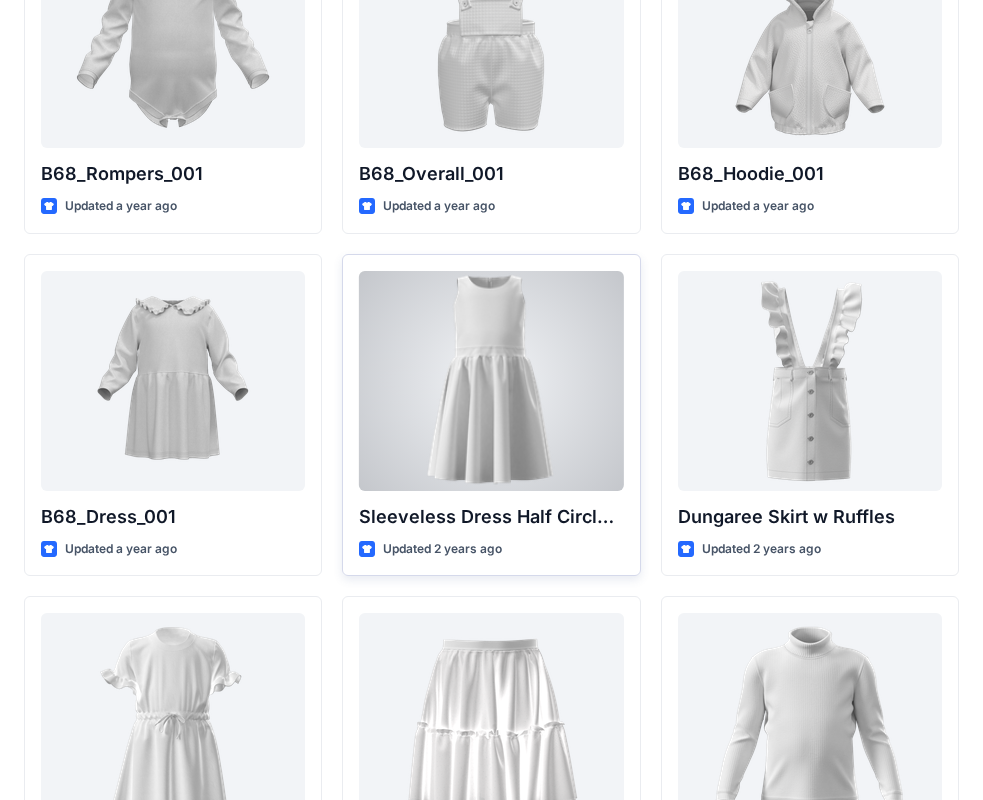 click at bounding box center (491, 381) 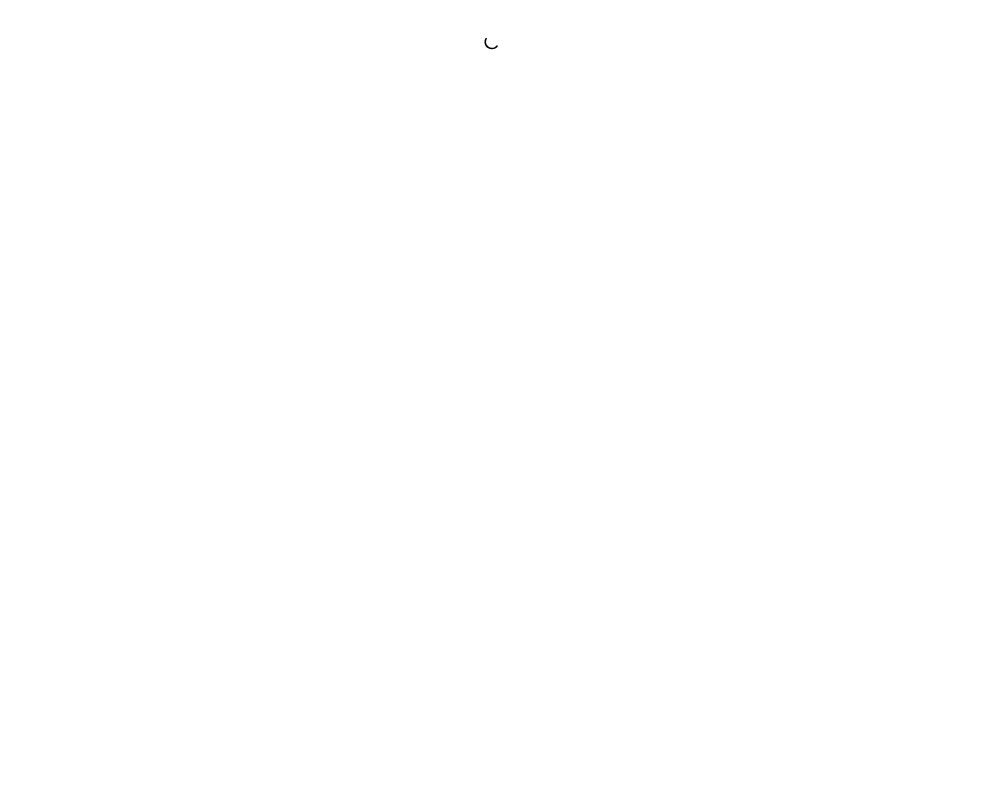 scroll, scrollTop: 0, scrollLeft: 0, axis: both 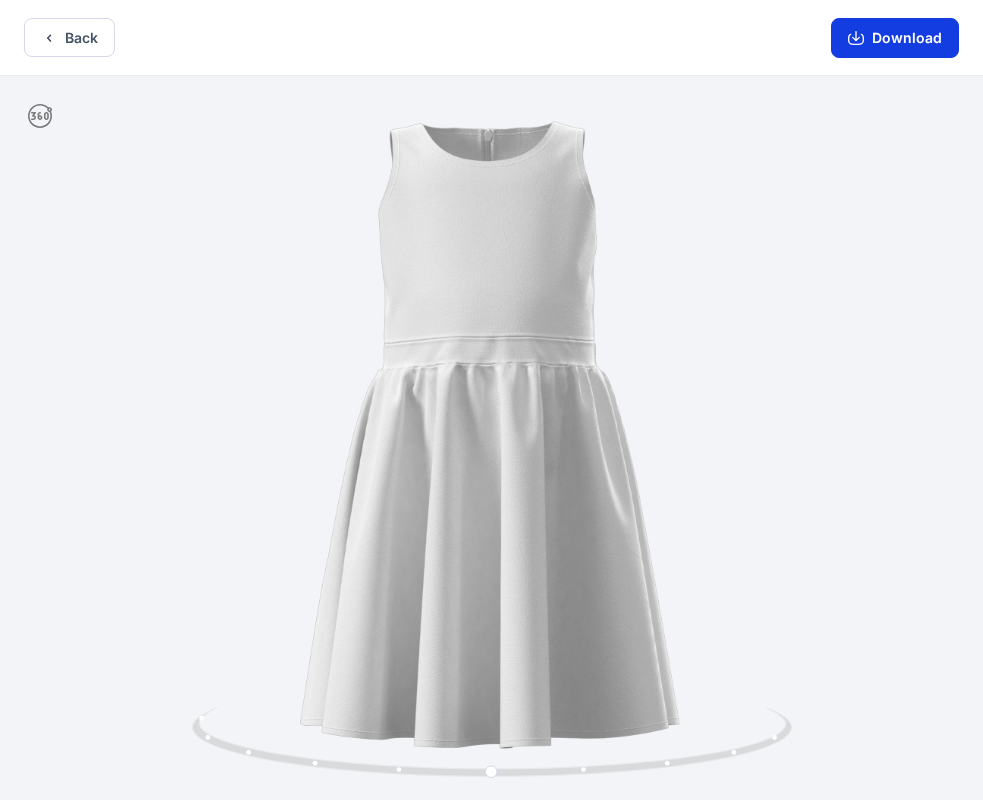 click on "Download" at bounding box center [895, 38] 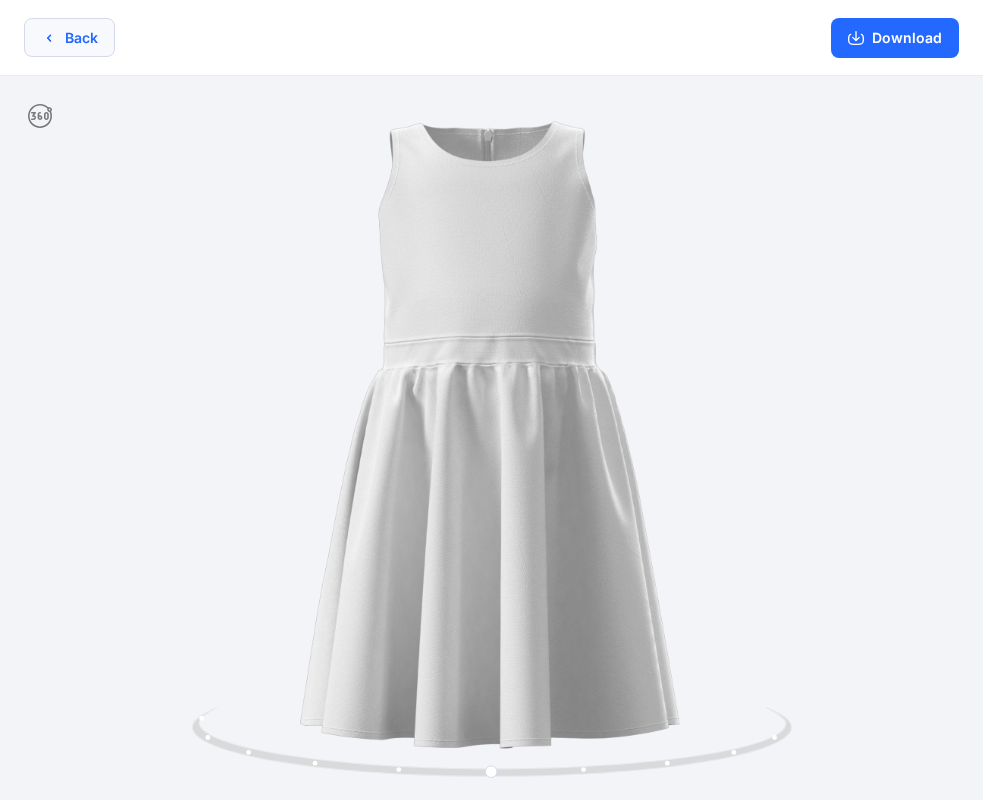 click on "Back" at bounding box center [69, 37] 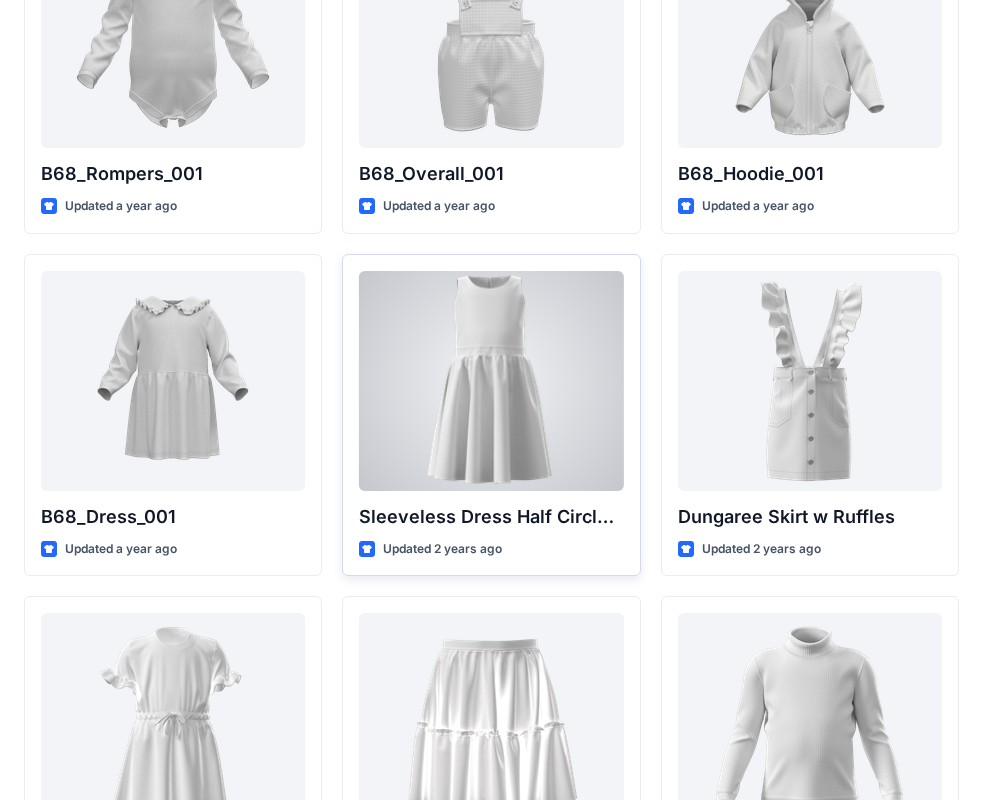 click at bounding box center [491, 381] 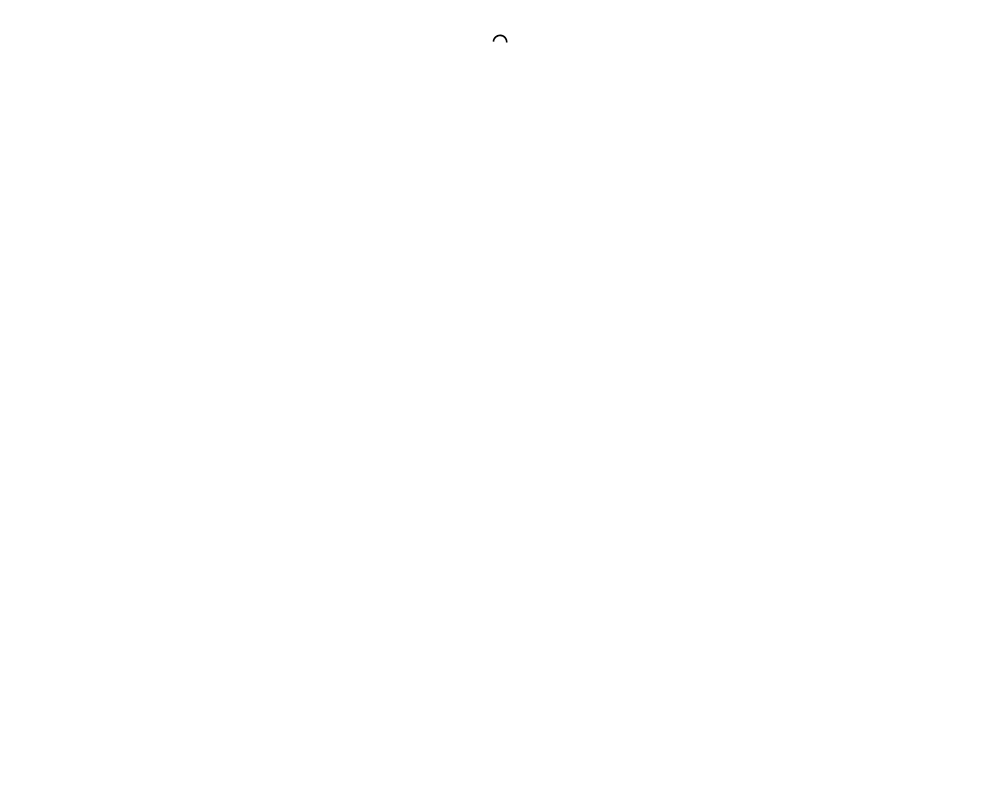 click at bounding box center (500, 400) 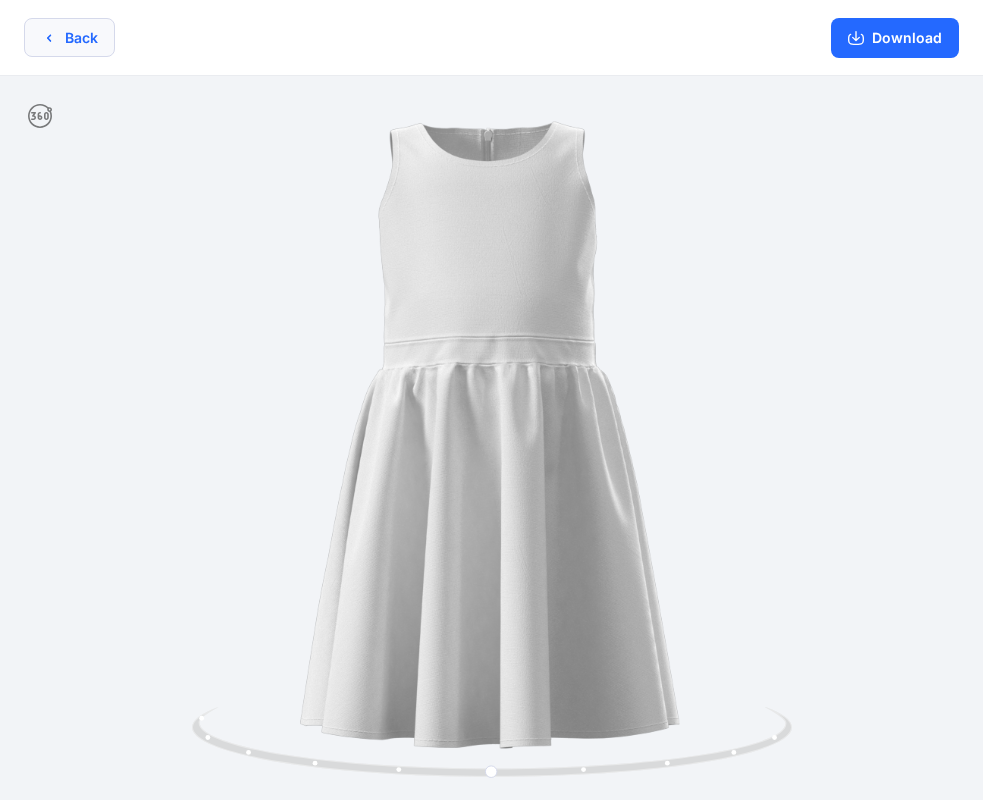 click on "Back" at bounding box center [69, 37] 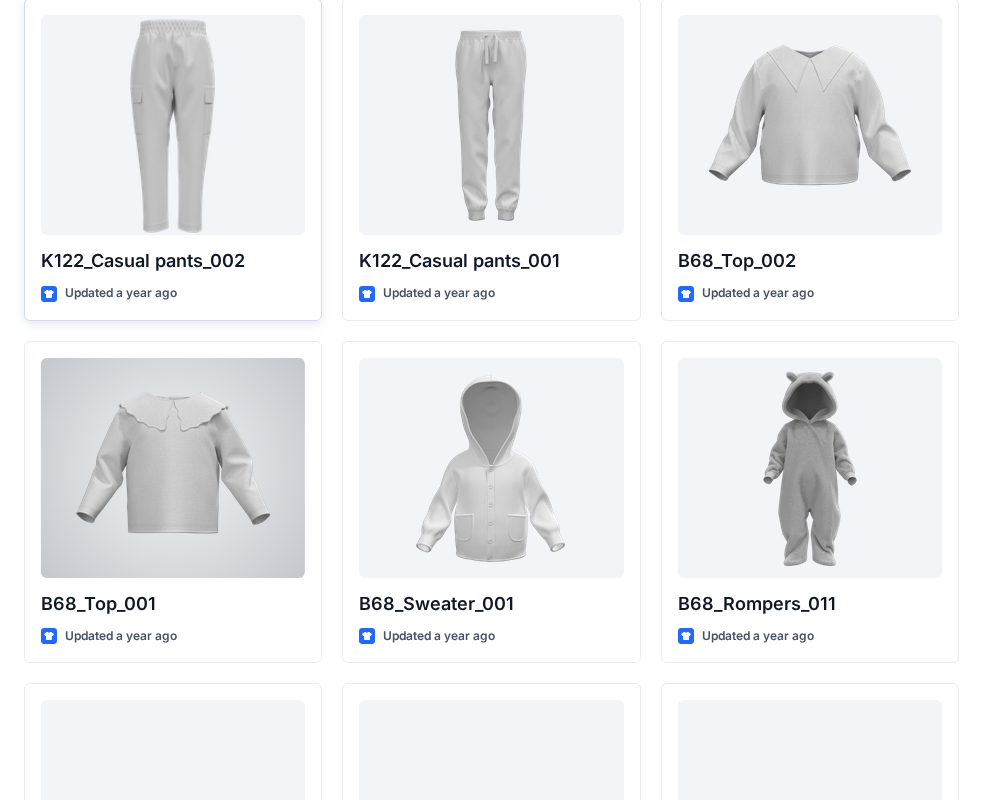 scroll, scrollTop: 1957, scrollLeft: 0, axis: vertical 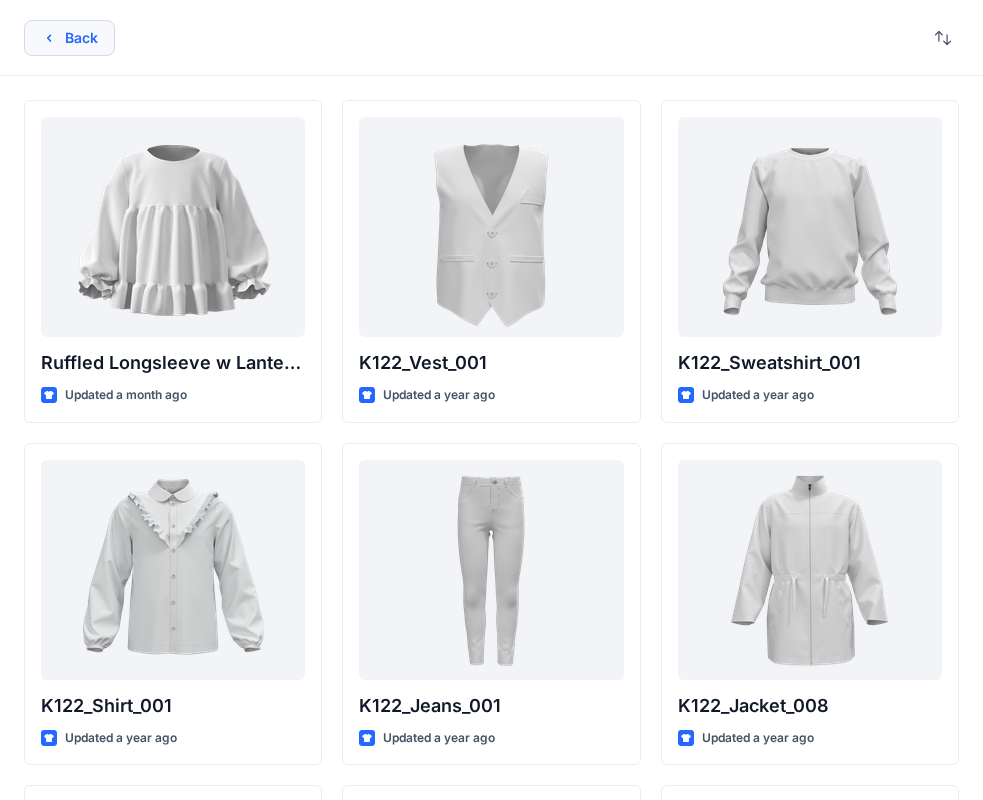 click on "Back" at bounding box center (69, 38) 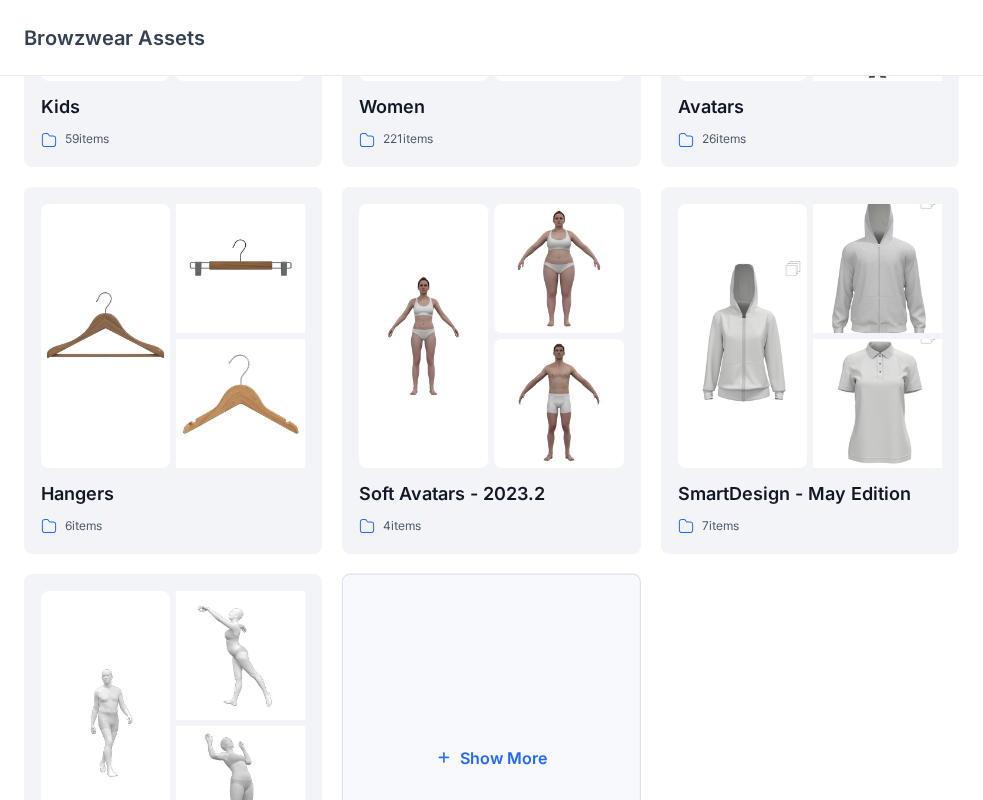 scroll, scrollTop: 497, scrollLeft: 0, axis: vertical 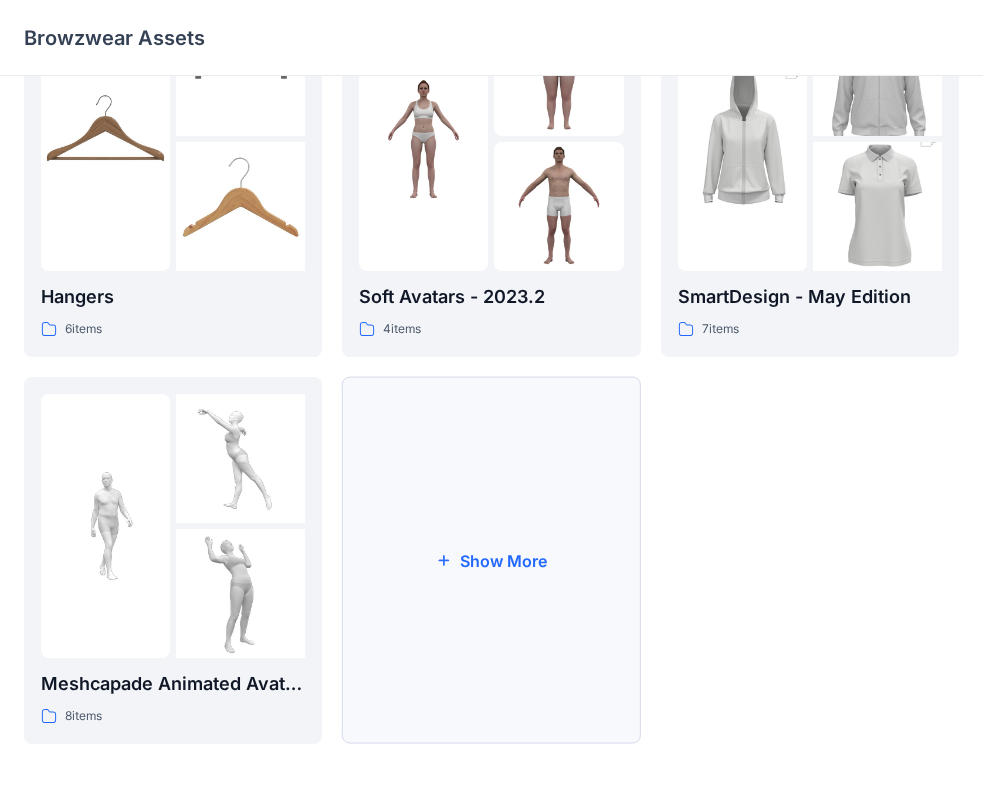 click on "Show More" at bounding box center [491, 560] 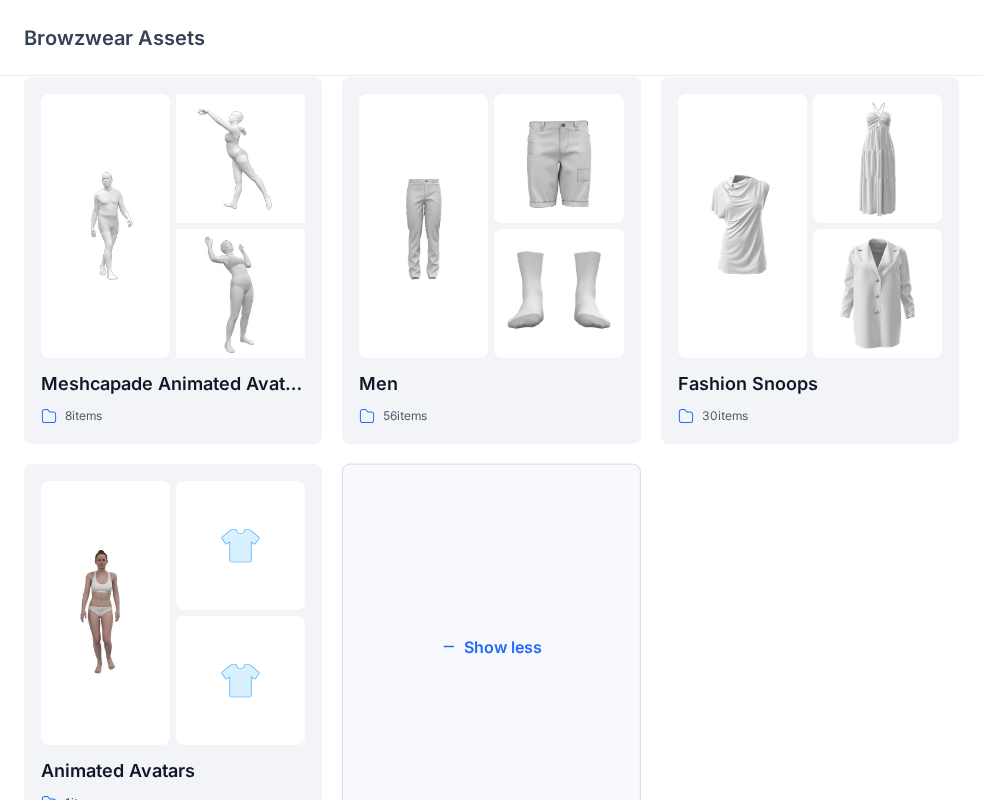 click on "Show less" at bounding box center (491, 647) 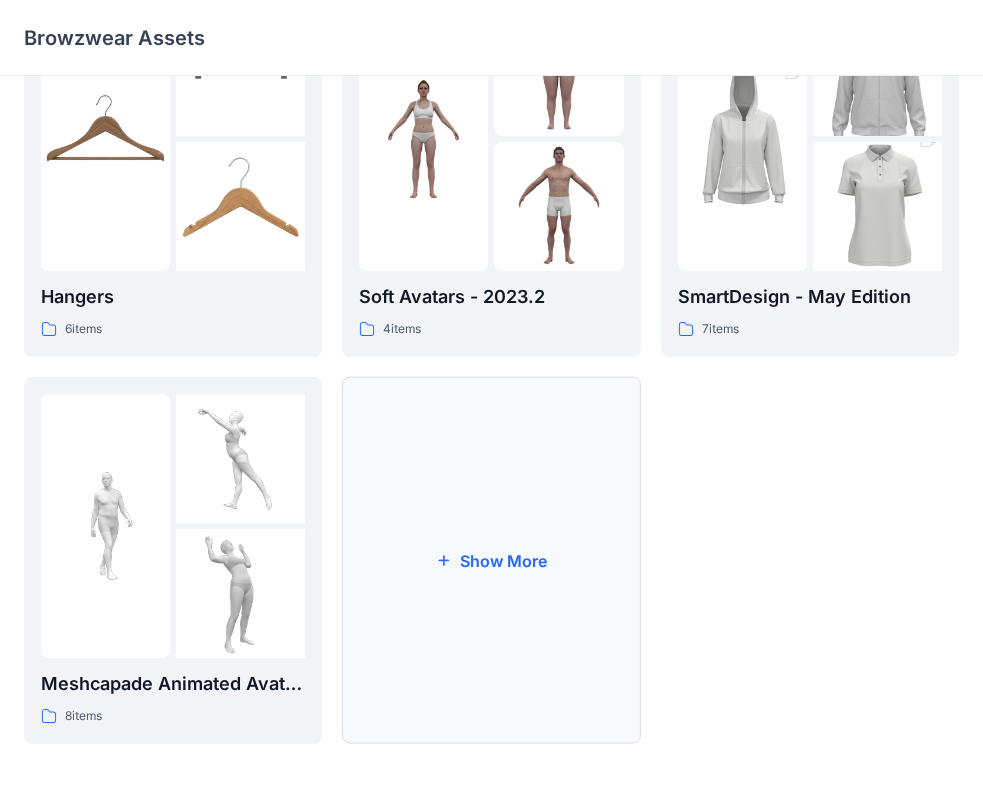click on "Show More" at bounding box center [491, 560] 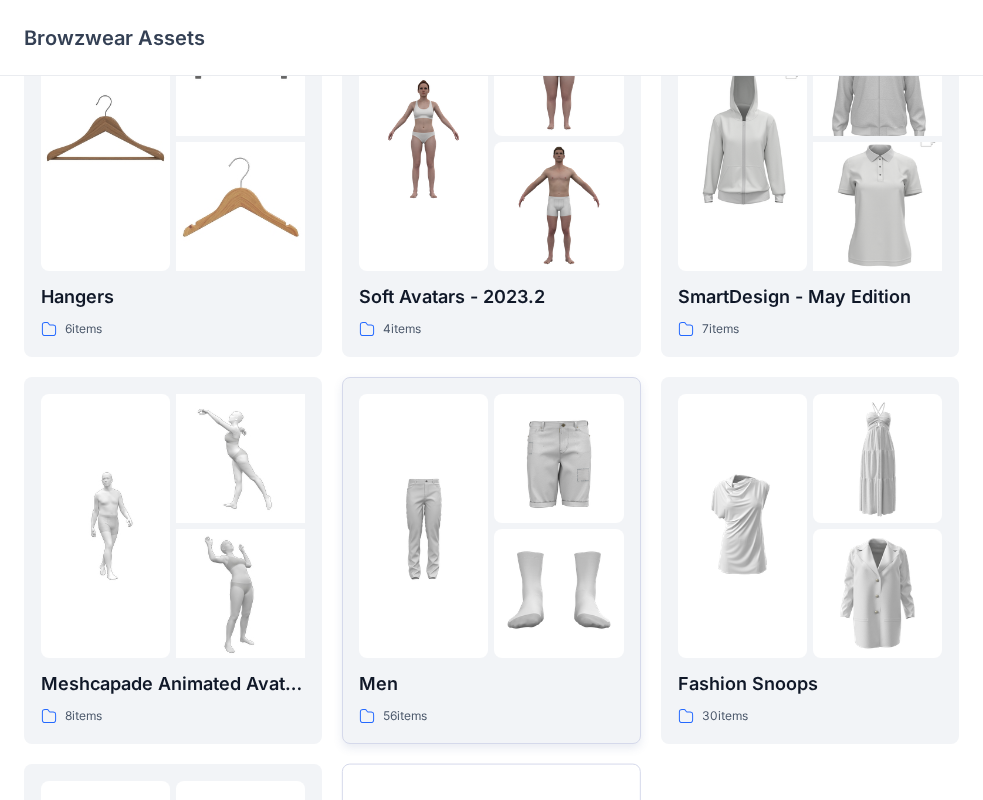 scroll, scrollTop: 797, scrollLeft: 0, axis: vertical 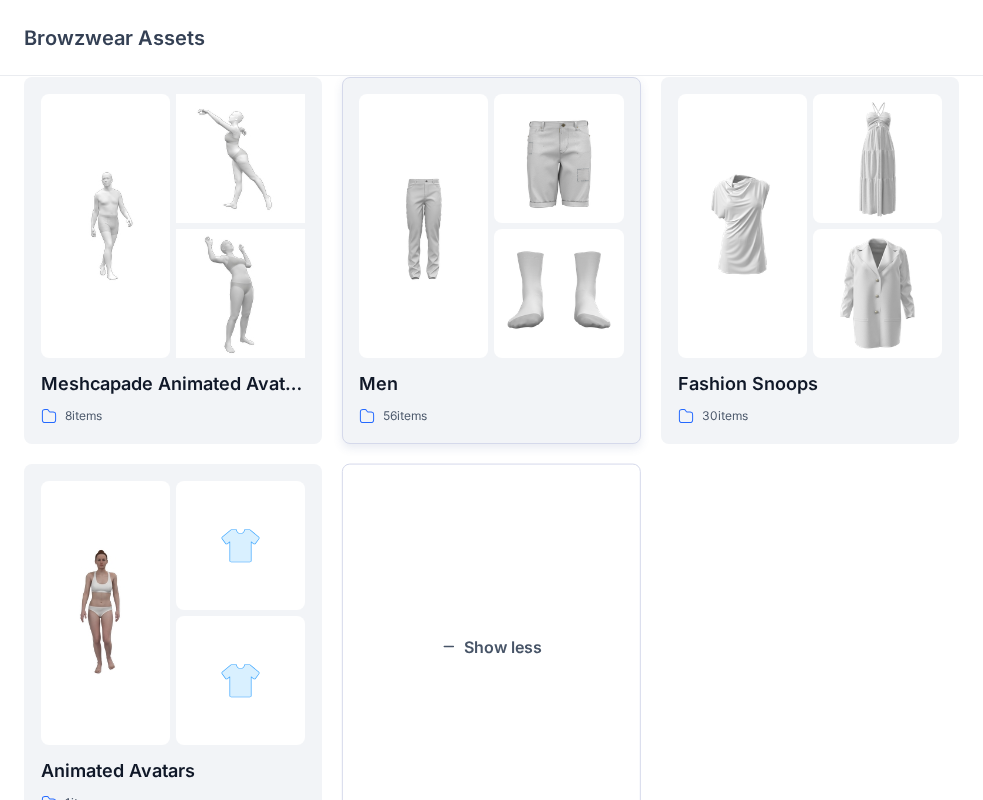 click at bounding box center (423, 226) 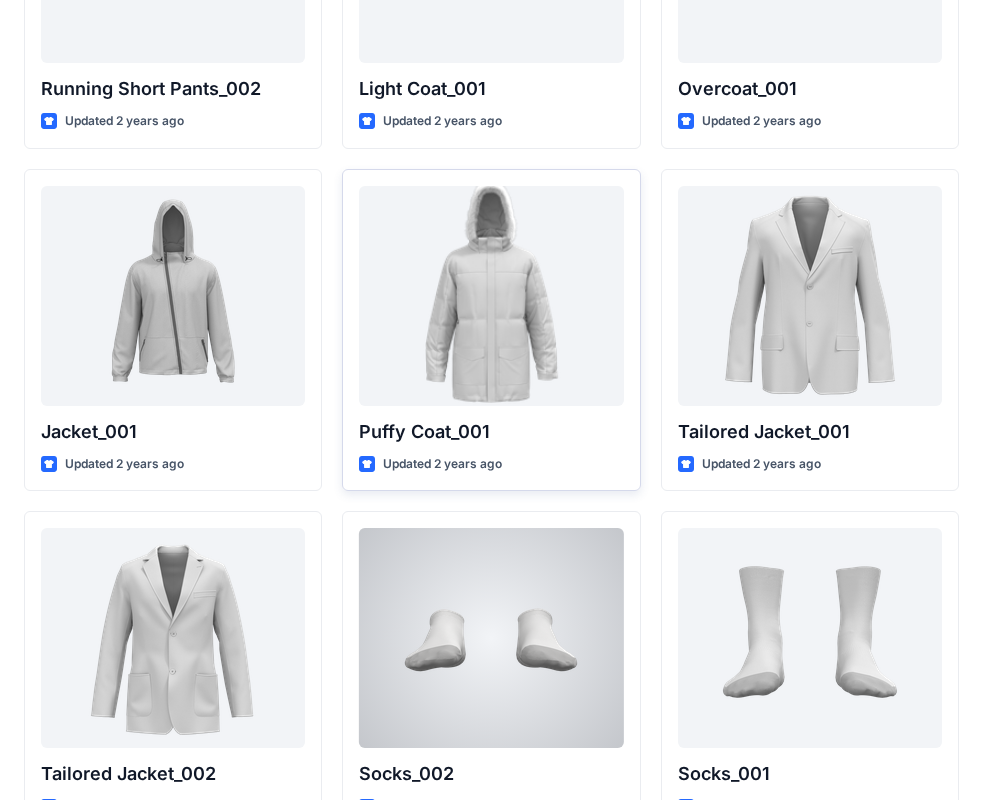 scroll, scrollTop: 5112, scrollLeft: 0, axis: vertical 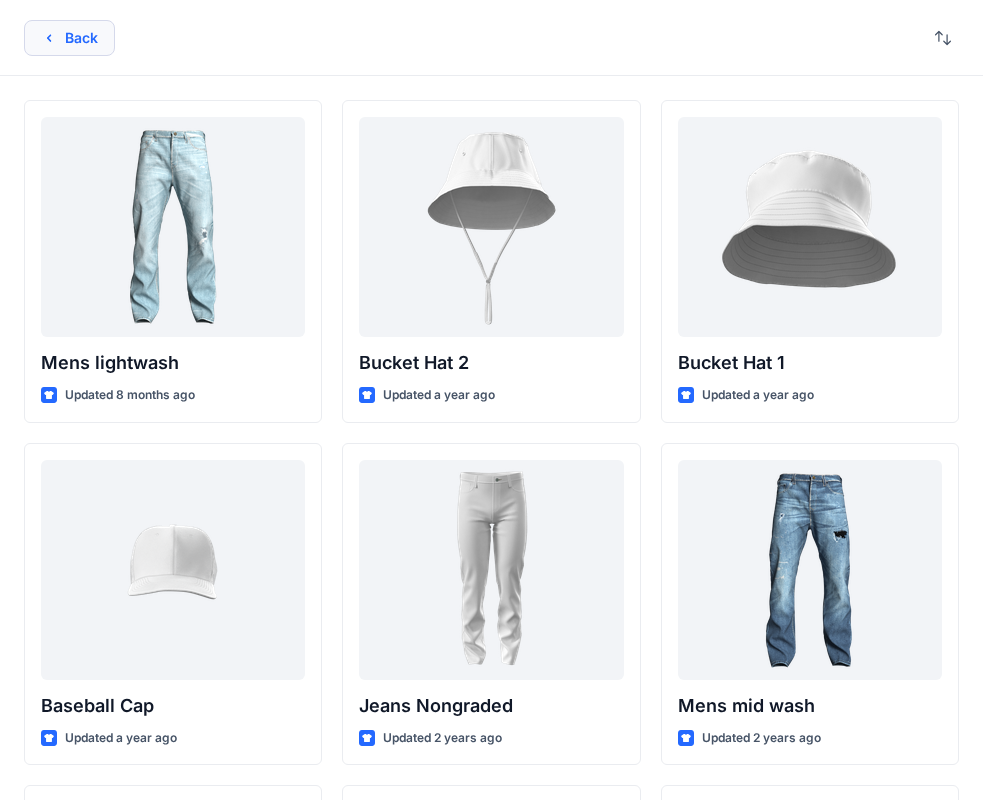 click 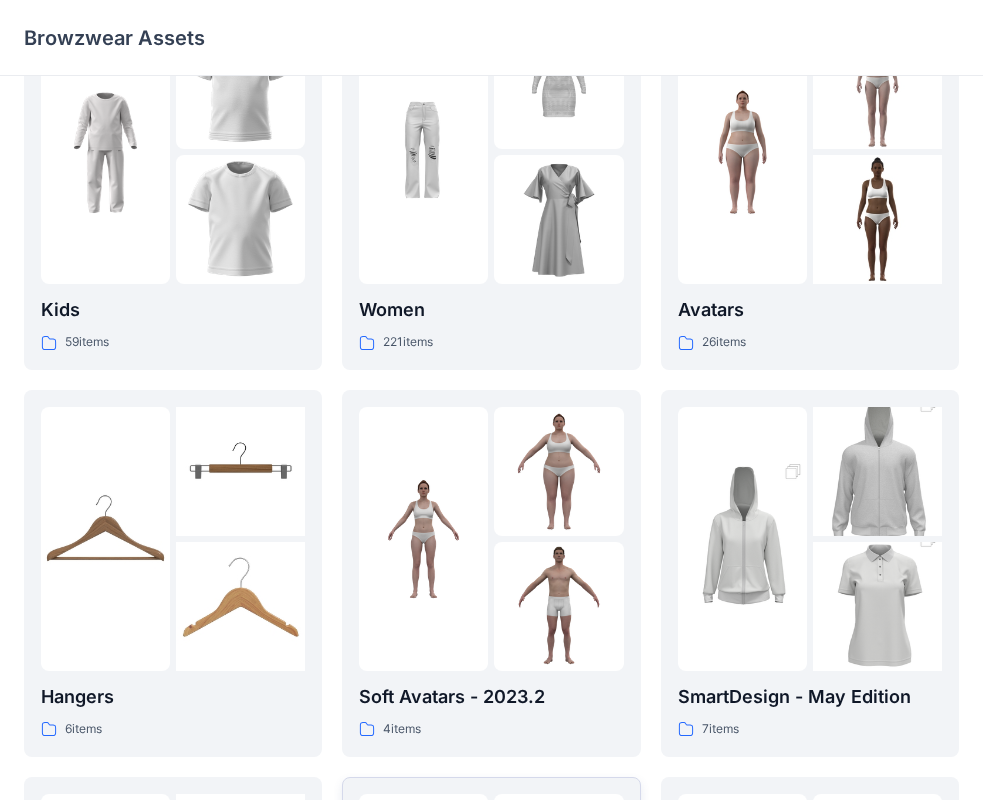 scroll, scrollTop: 0, scrollLeft: 0, axis: both 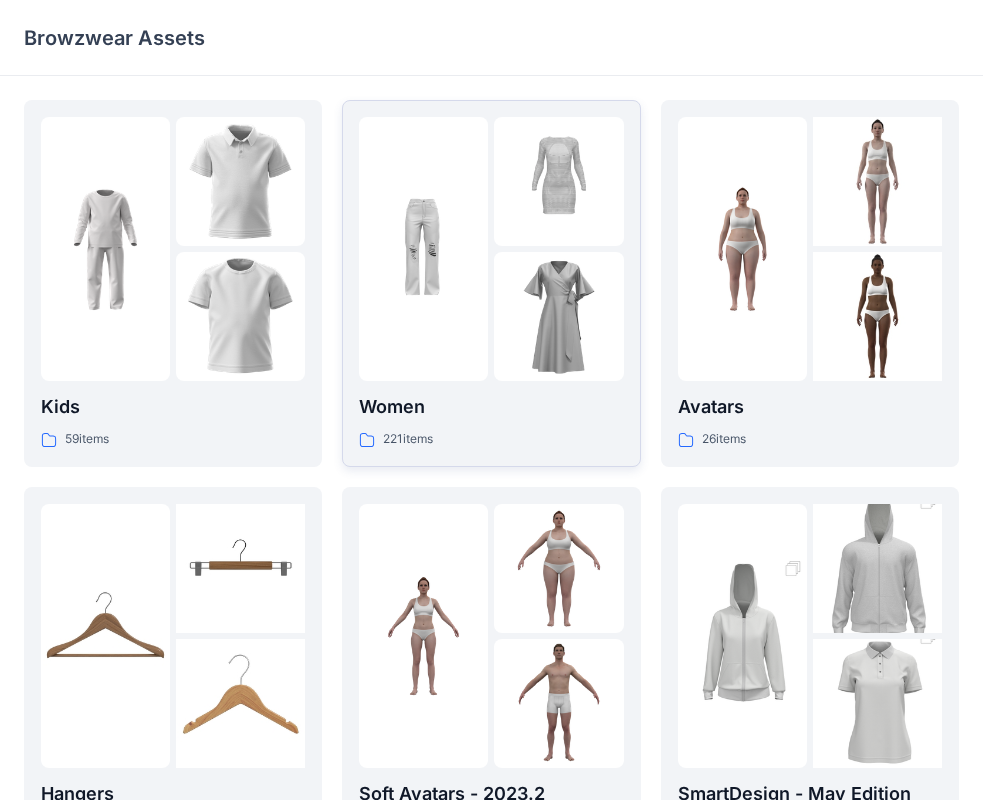 click at bounding box center (423, 249) 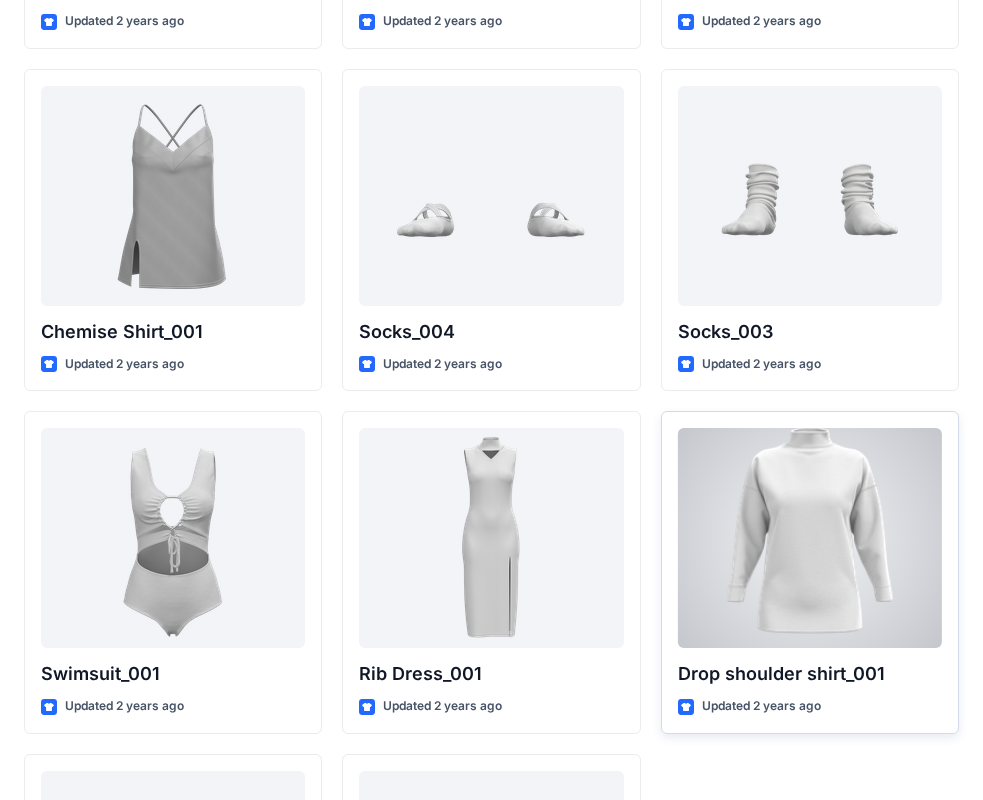 scroll, scrollTop: 24252, scrollLeft: 0, axis: vertical 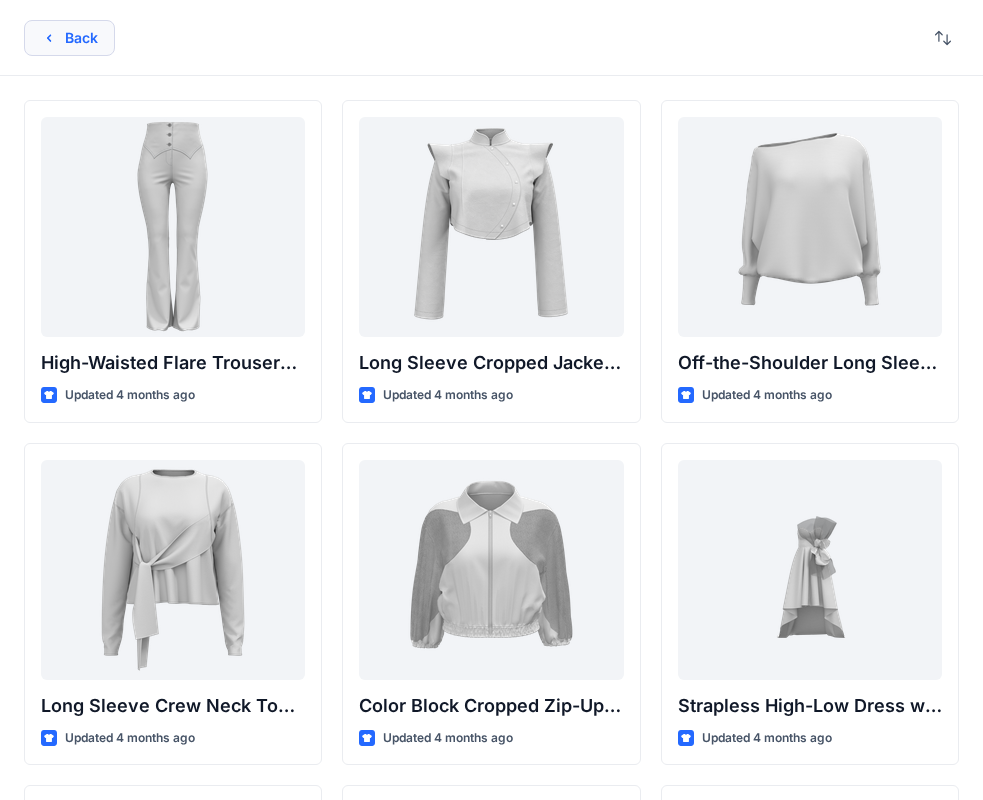 click on "Back" at bounding box center (69, 38) 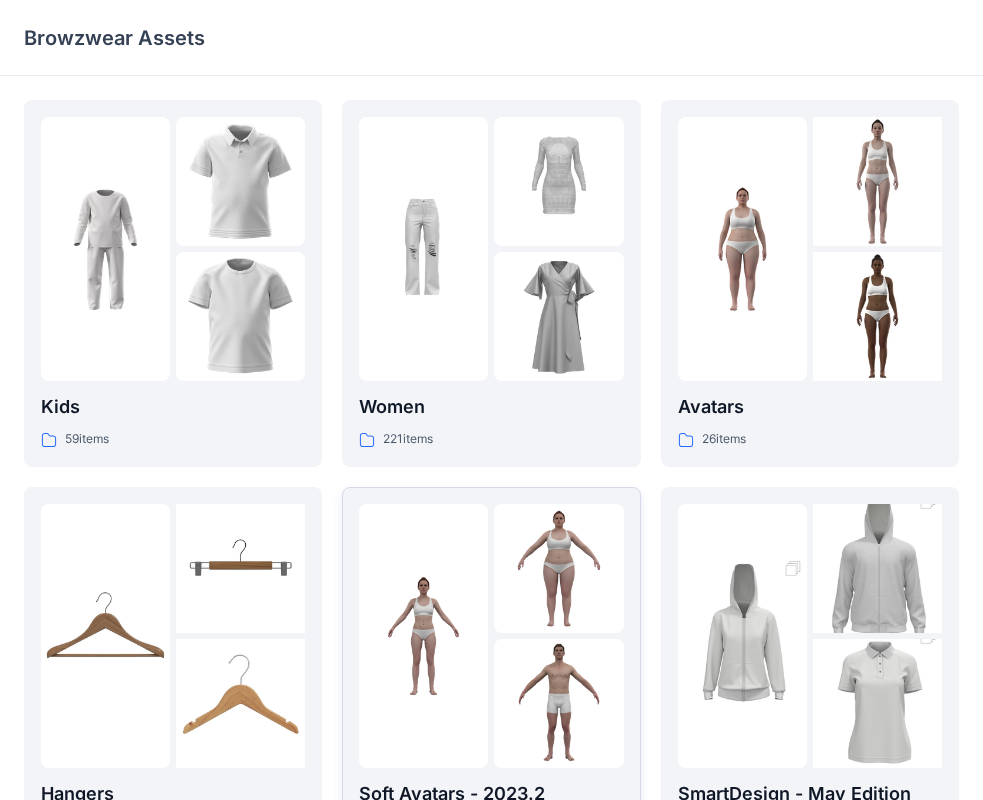 scroll, scrollTop: 100, scrollLeft: 0, axis: vertical 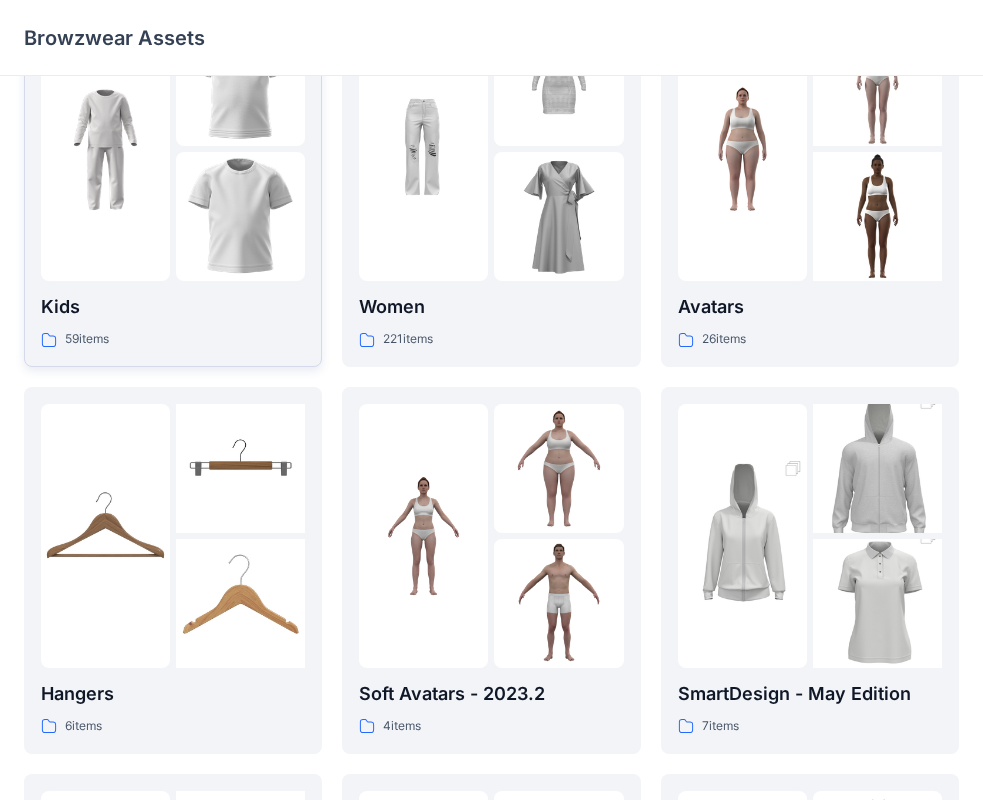 click at bounding box center [105, 149] 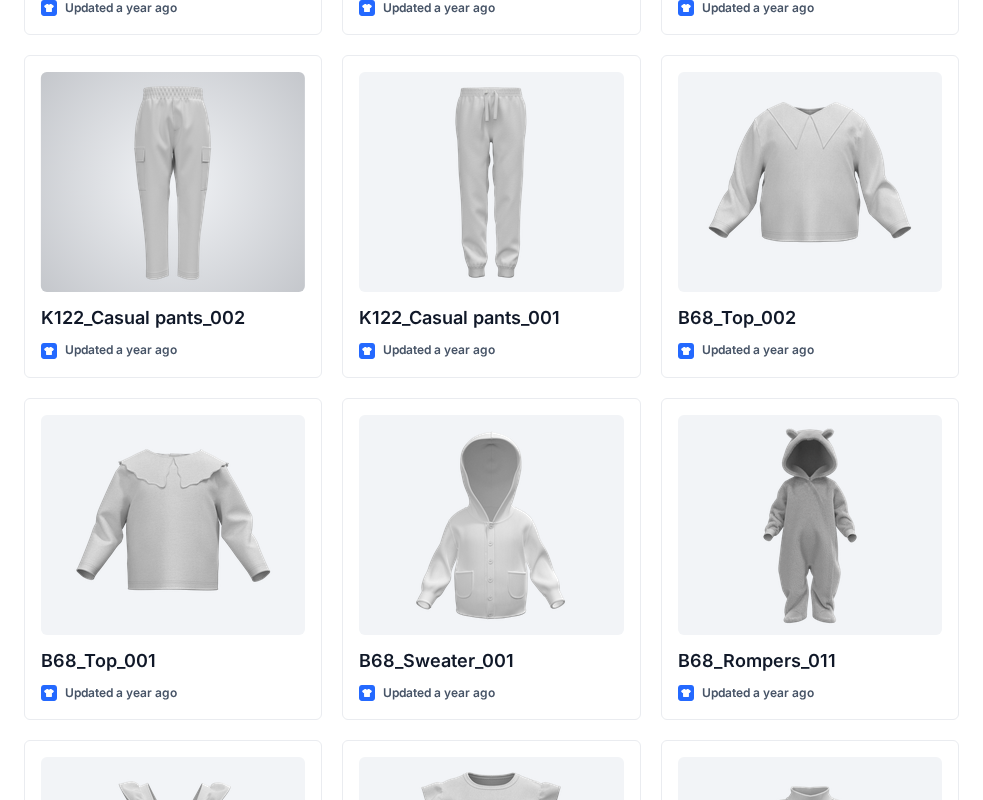 scroll, scrollTop: 2000, scrollLeft: 0, axis: vertical 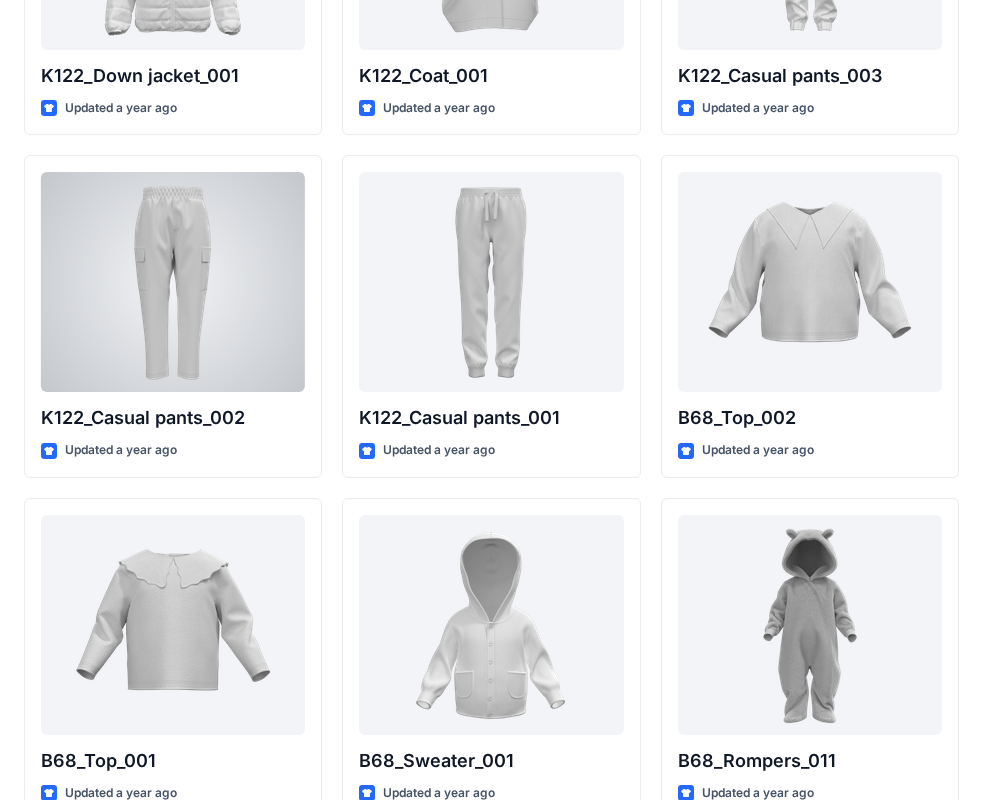 click at bounding box center (173, 282) 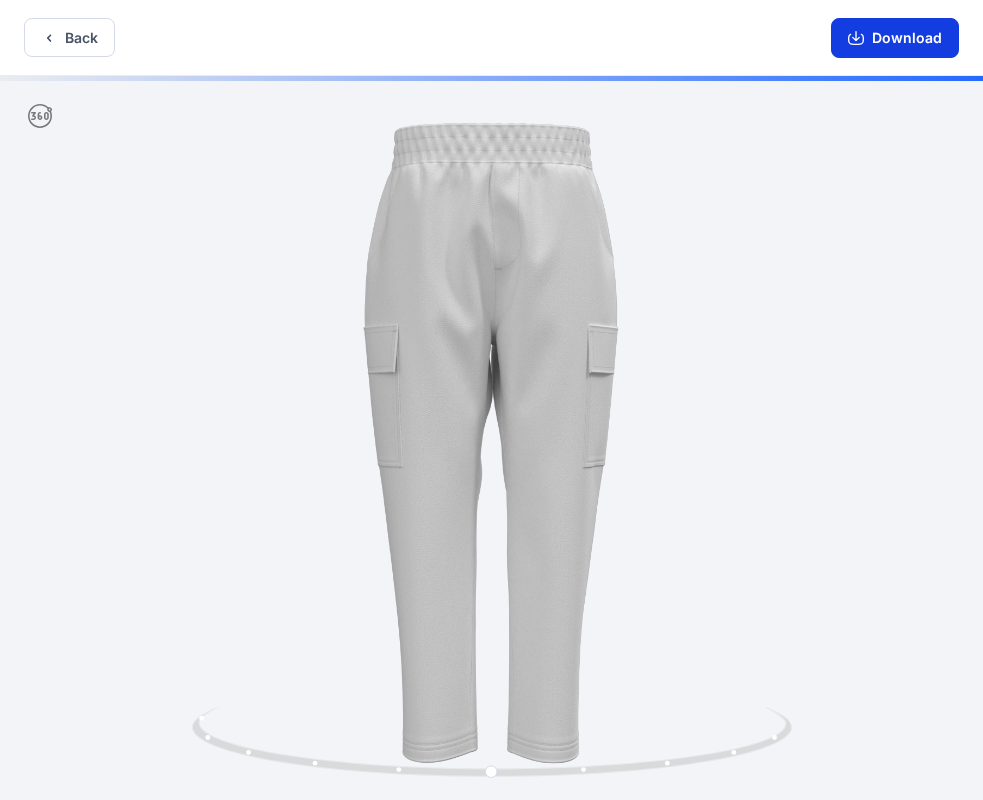 click 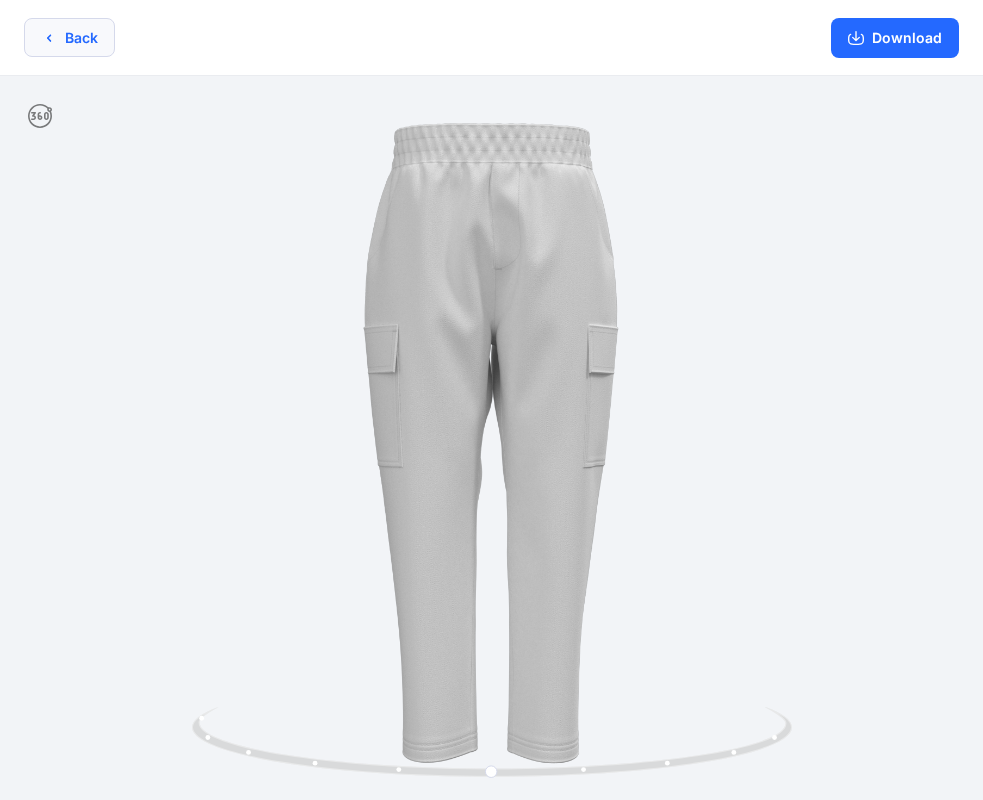 click on "Back" at bounding box center [69, 37] 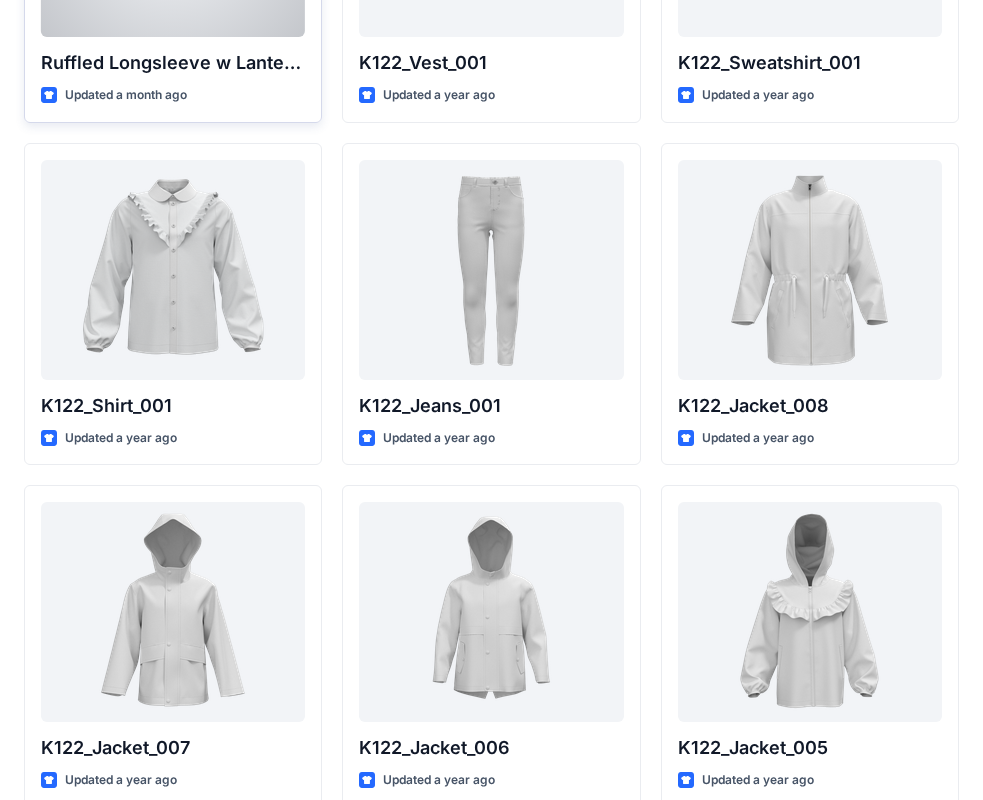 scroll, scrollTop: 0, scrollLeft: 0, axis: both 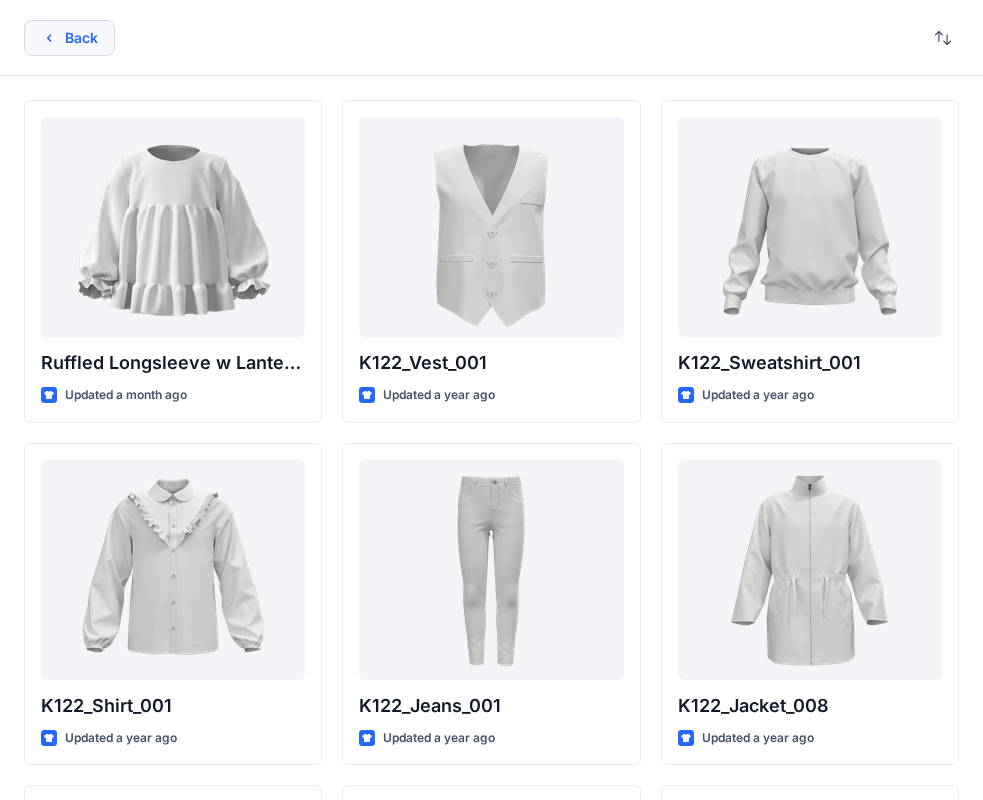 click on "Back" at bounding box center (69, 38) 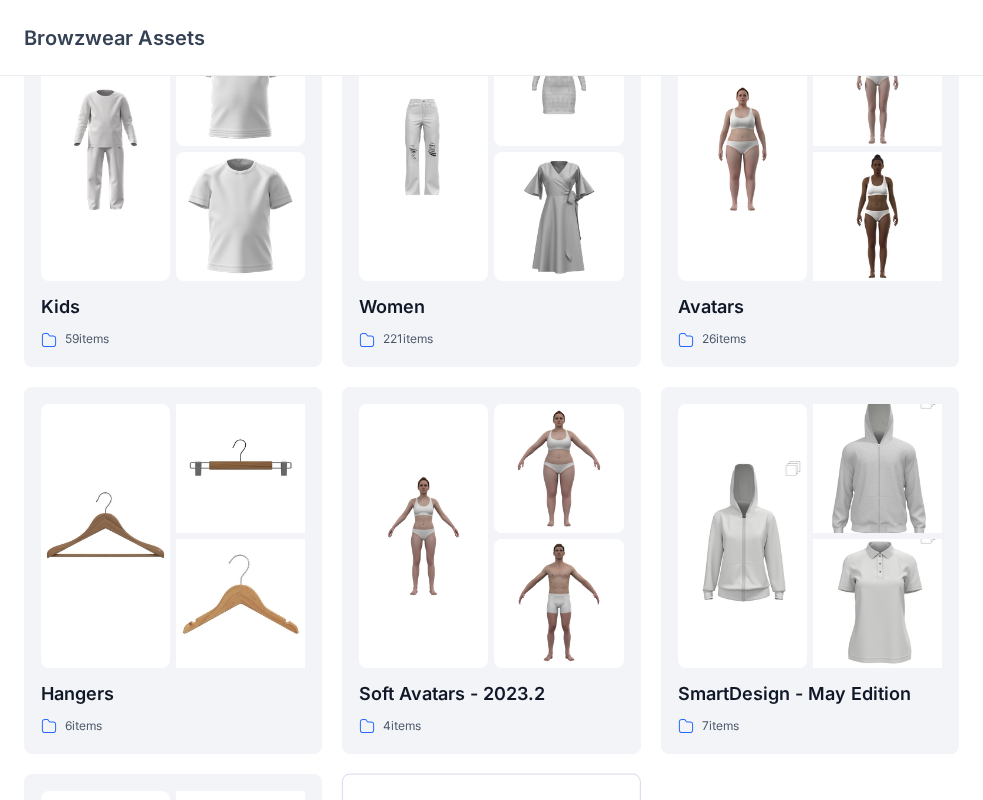 scroll, scrollTop: 0, scrollLeft: 0, axis: both 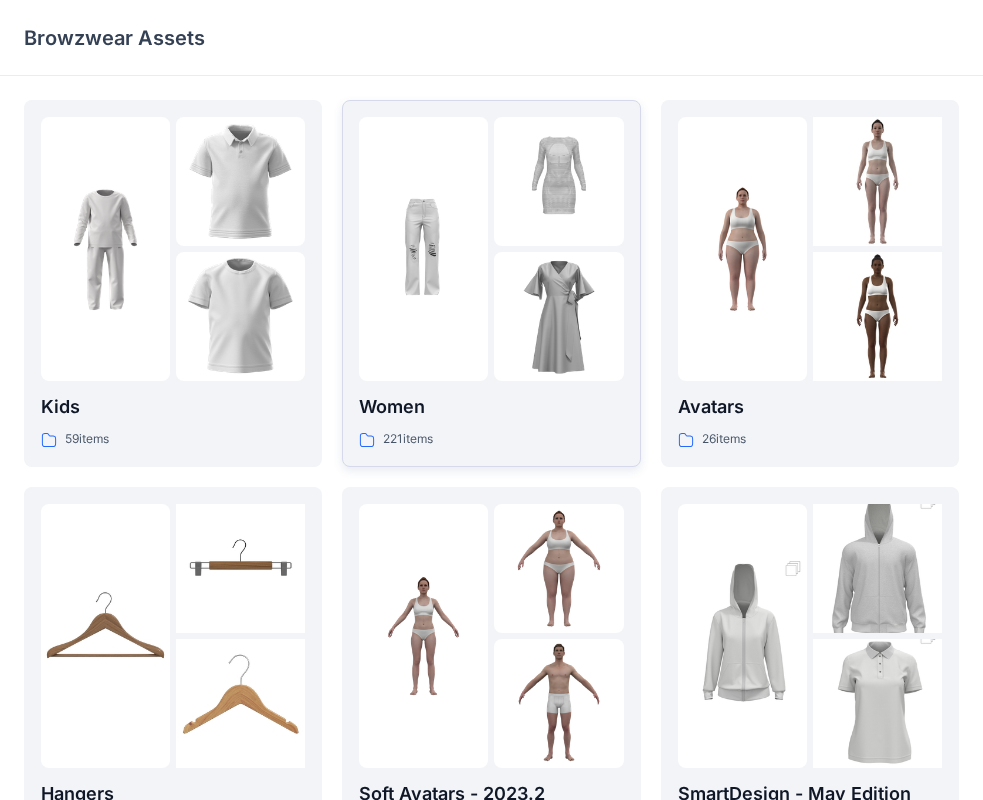 click at bounding box center [558, 316] 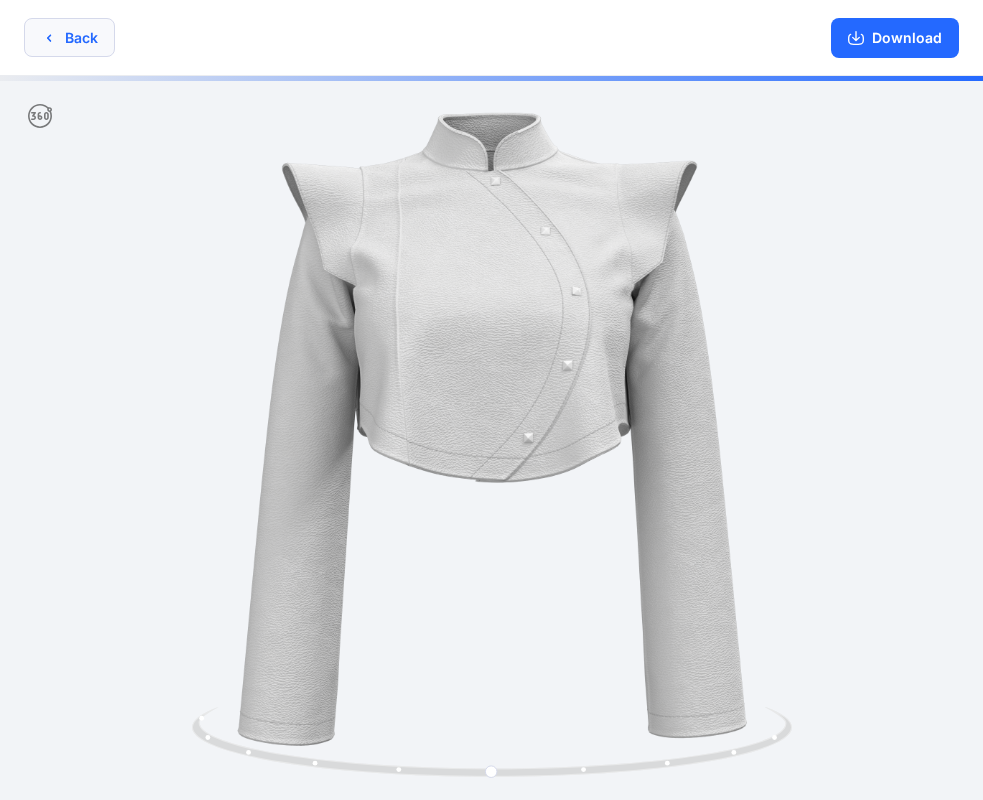 click on "Back" at bounding box center [69, 37] 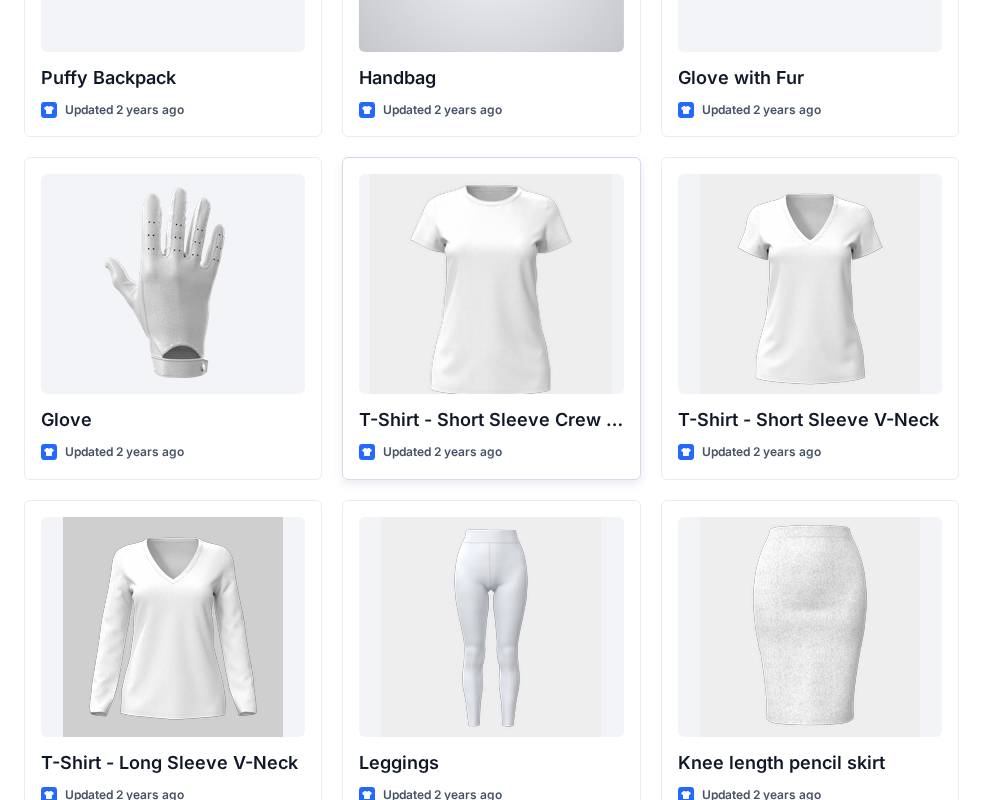scroll, scrollTop: 15800, scrollLeft: 0, axis: vertical 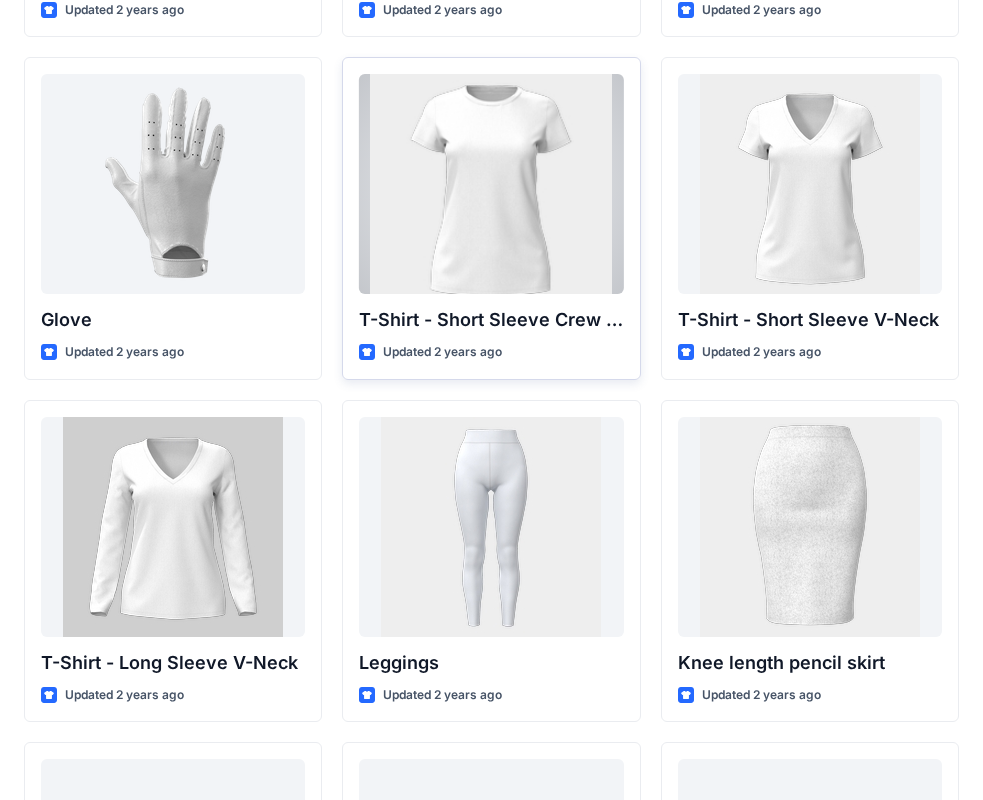 click at bounding box center (491, 184) 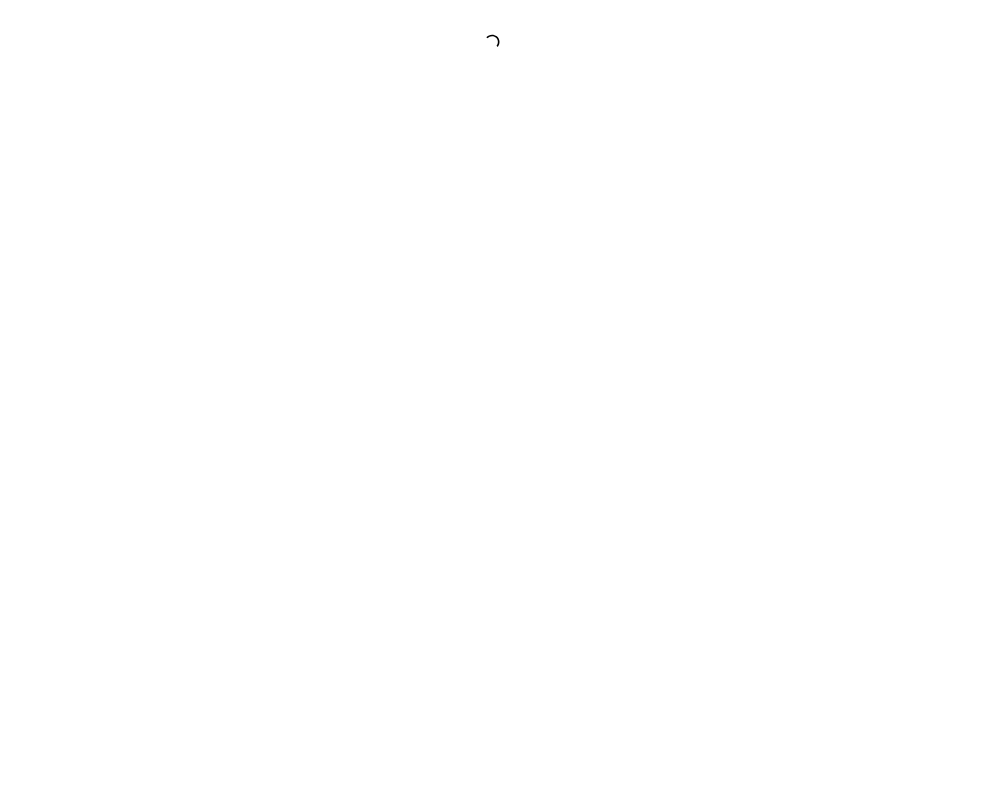 scroll, scrollTop: 0, scrollLeft: 0, axis: both 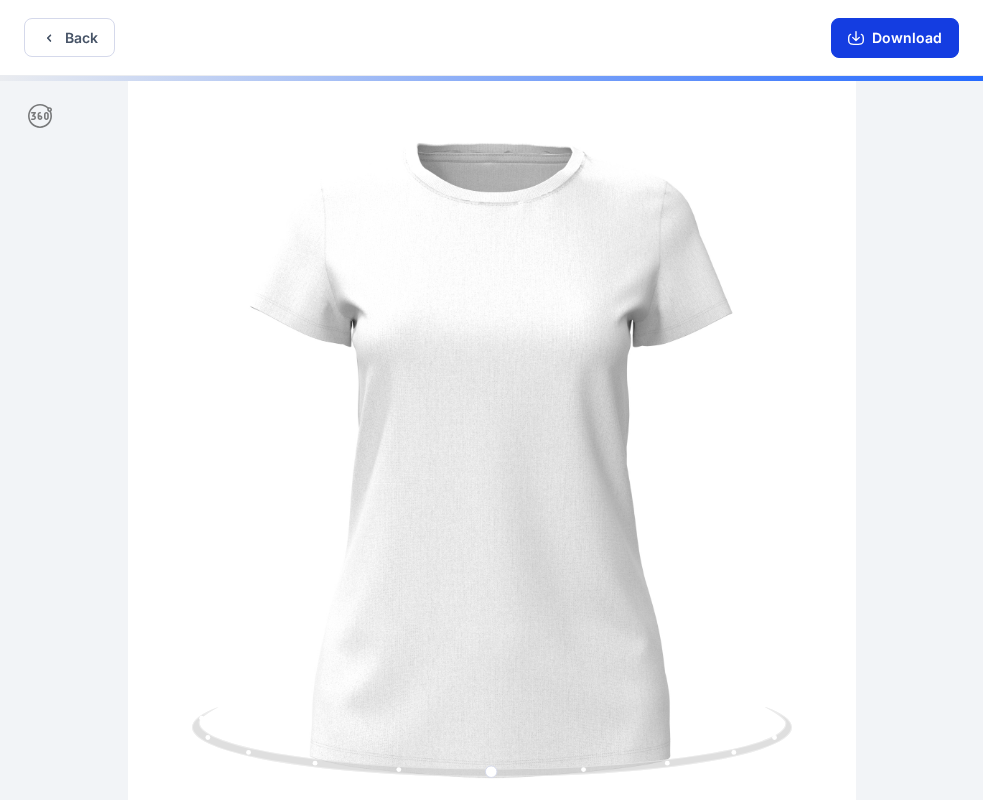 click on "Download" at bounding box center [895, 38] 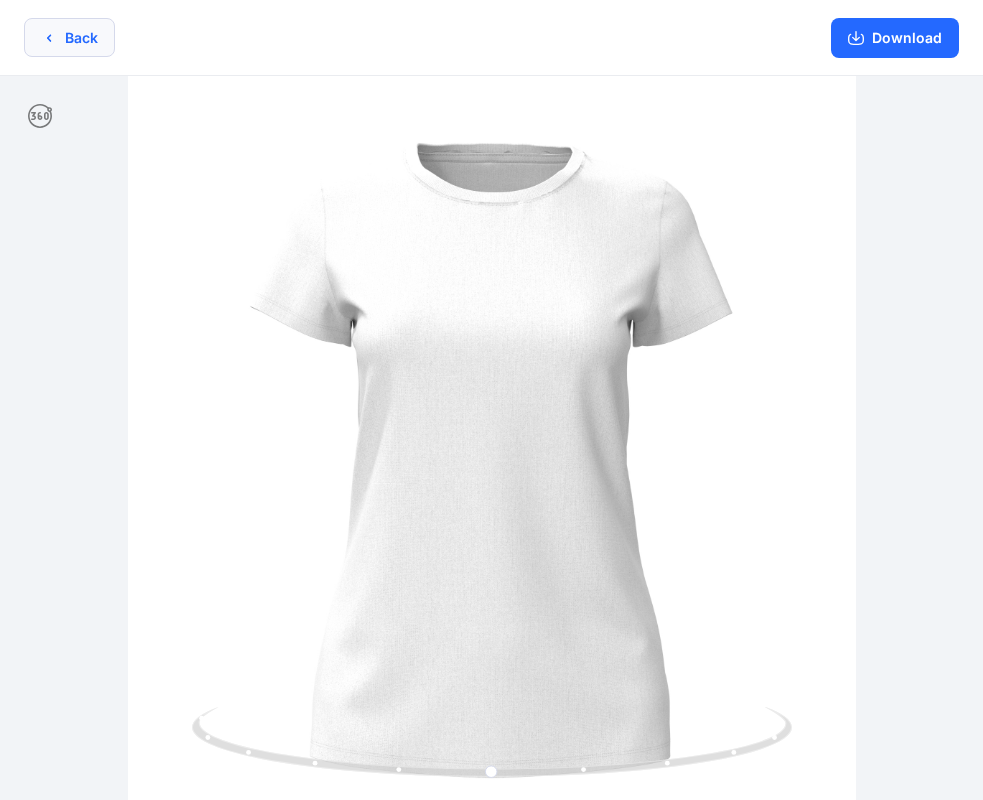 click 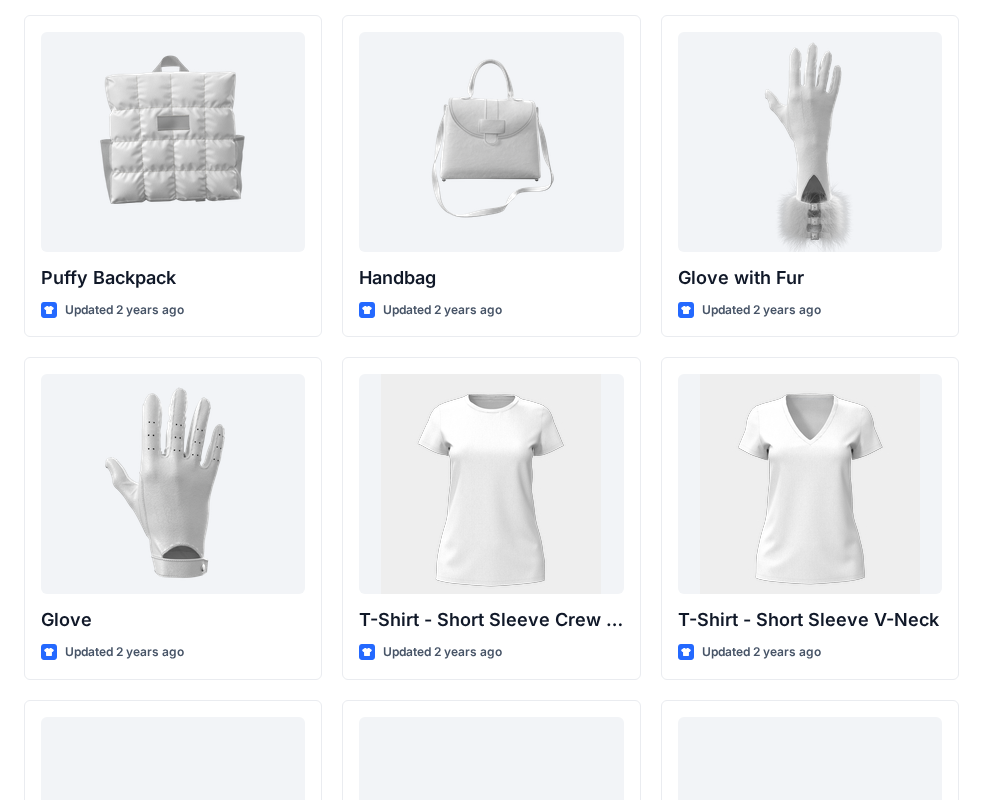 scroll, scrollTop: 15400, scrollLeft: 0, axis: vertical 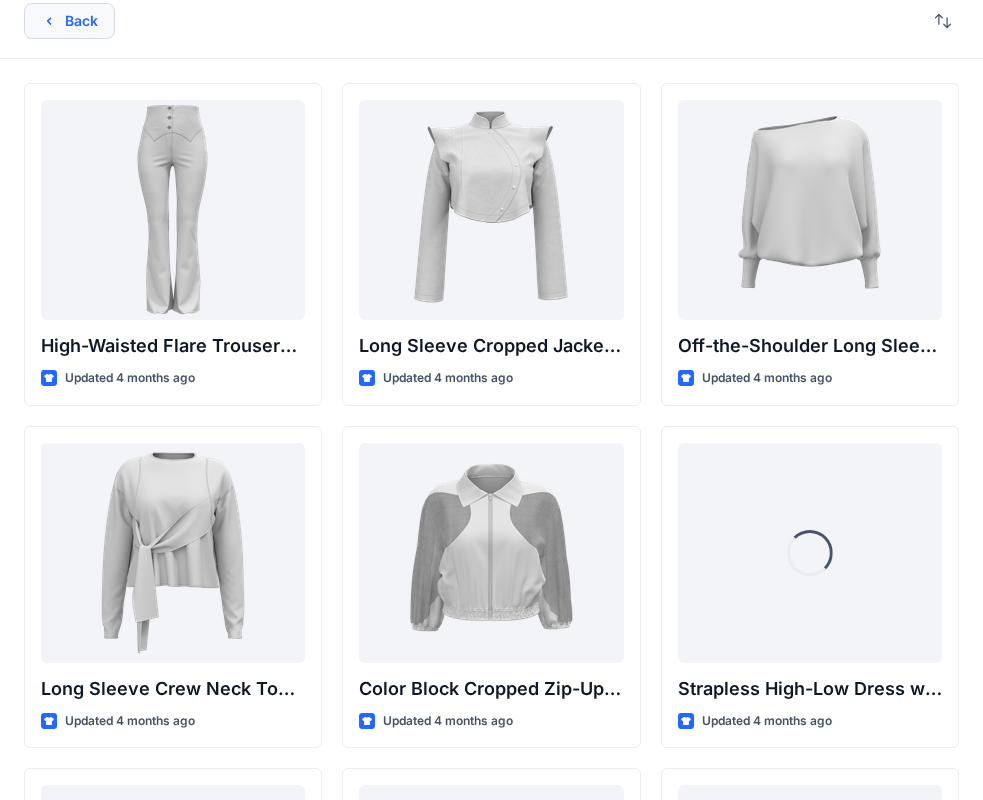click on "Back" at bounding box center [69, 21] 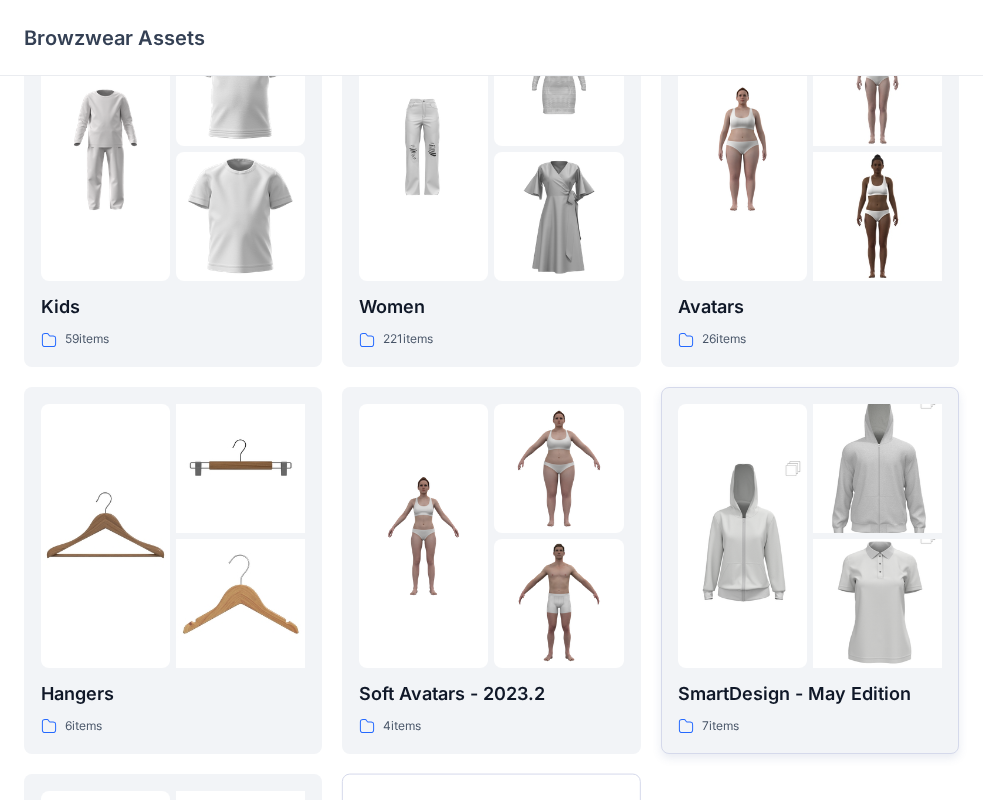 scroll, scrollTop: 497, scrollLeft: 0, axis: vertical 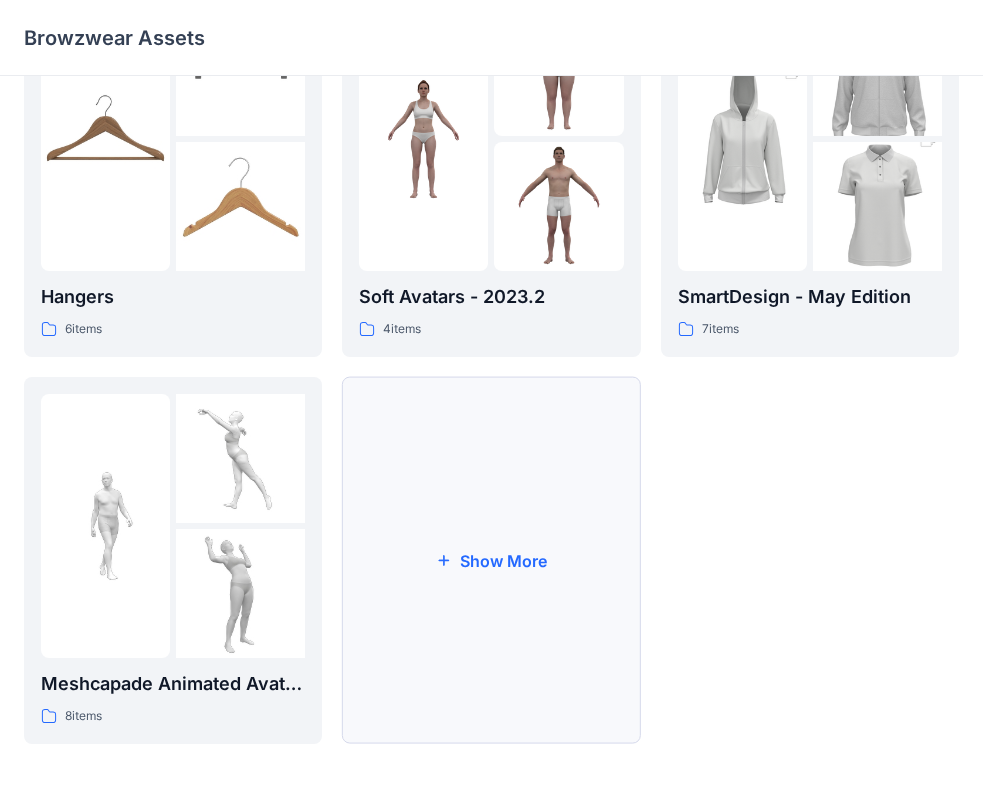click on "Show More" at bounding box center [491, 560] 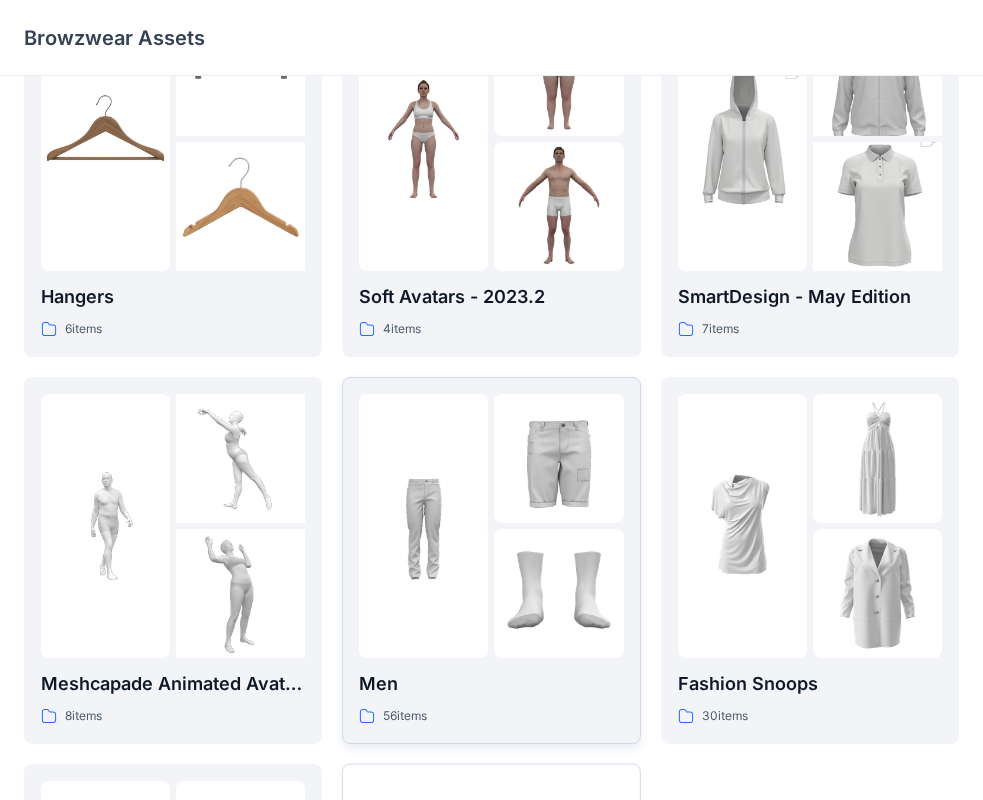 click at bounding box center [423, 526] 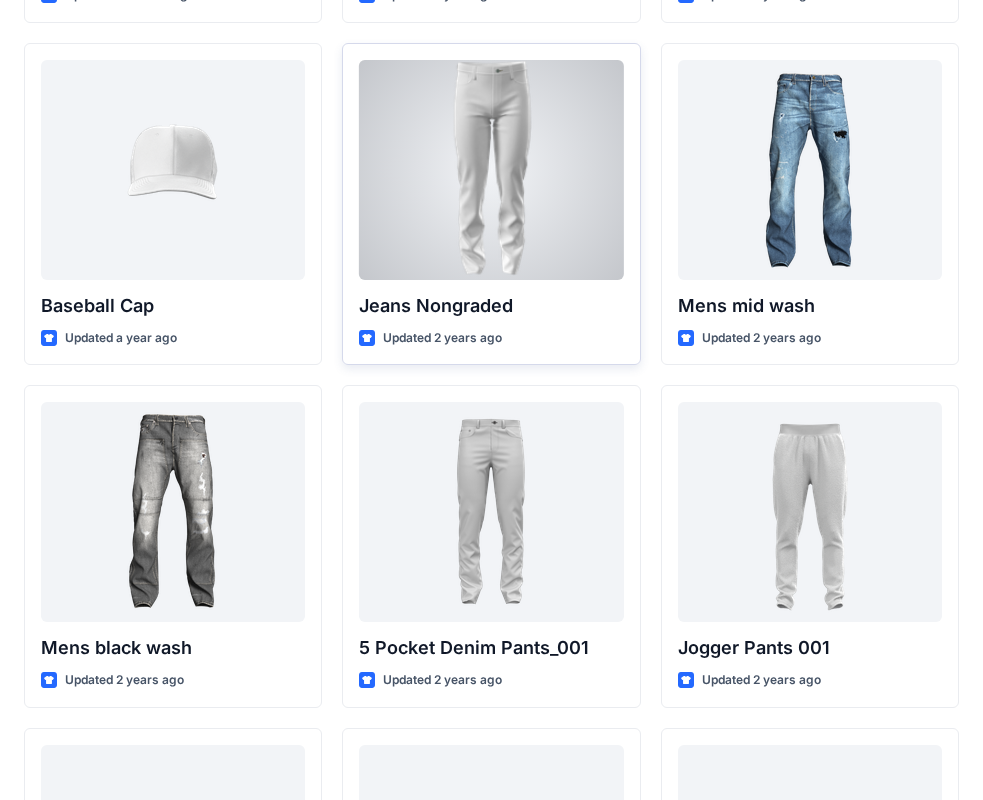 scroll, scrollTop: 746, scrollLeft: 0, axis: vertical 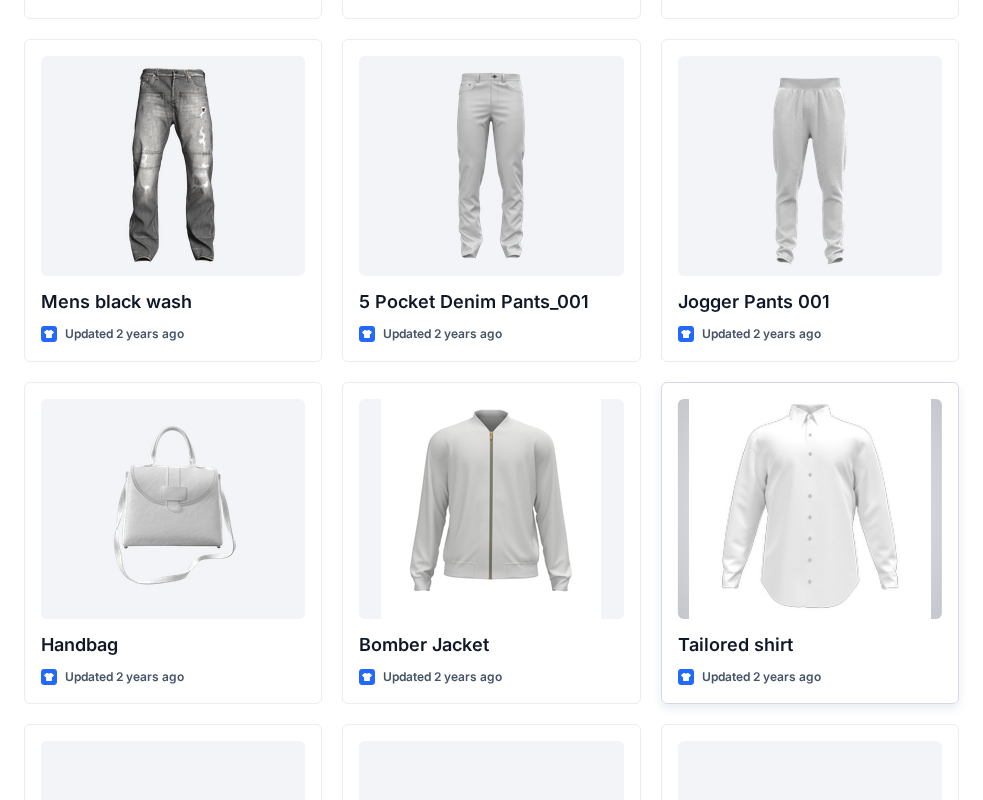 click at bounding box center (810, 509) 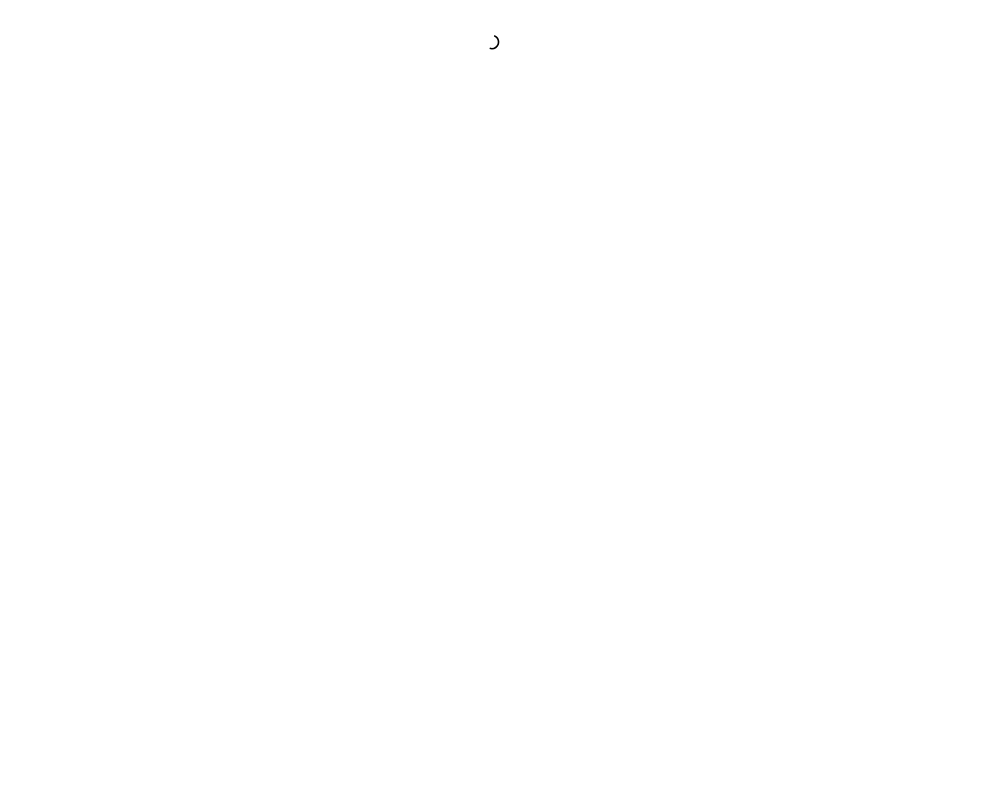 scroll, scrollTop: 0, scrollLeft: 0, axis: both 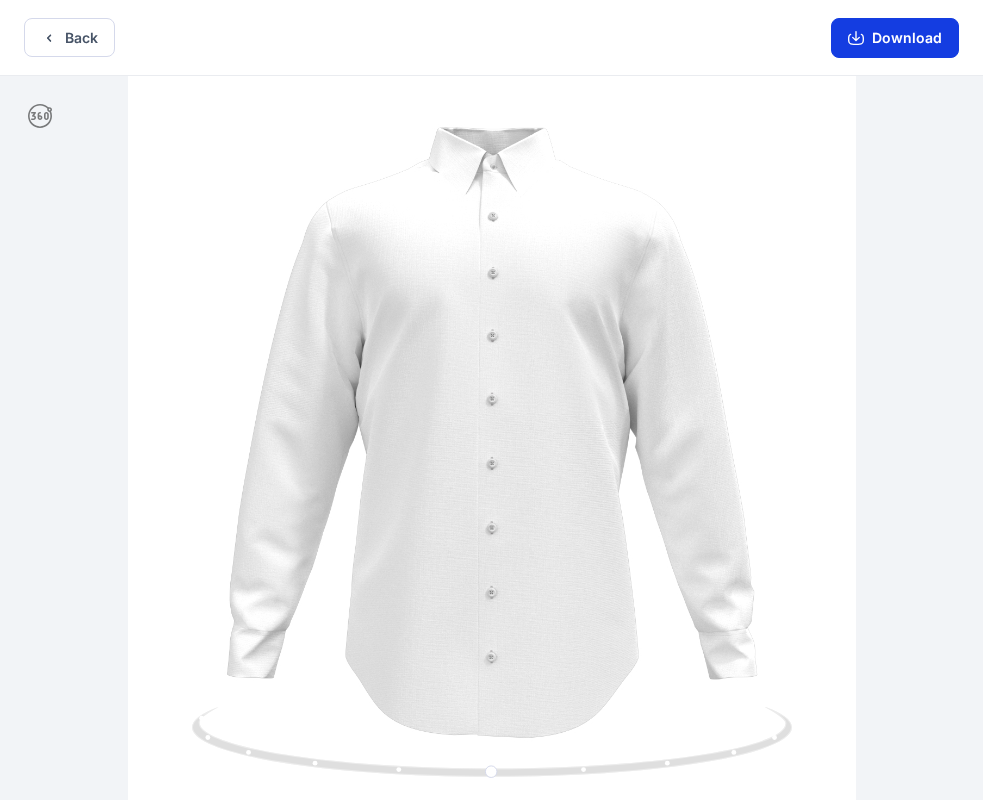 click on "Download" at bounding box center [895, 38] 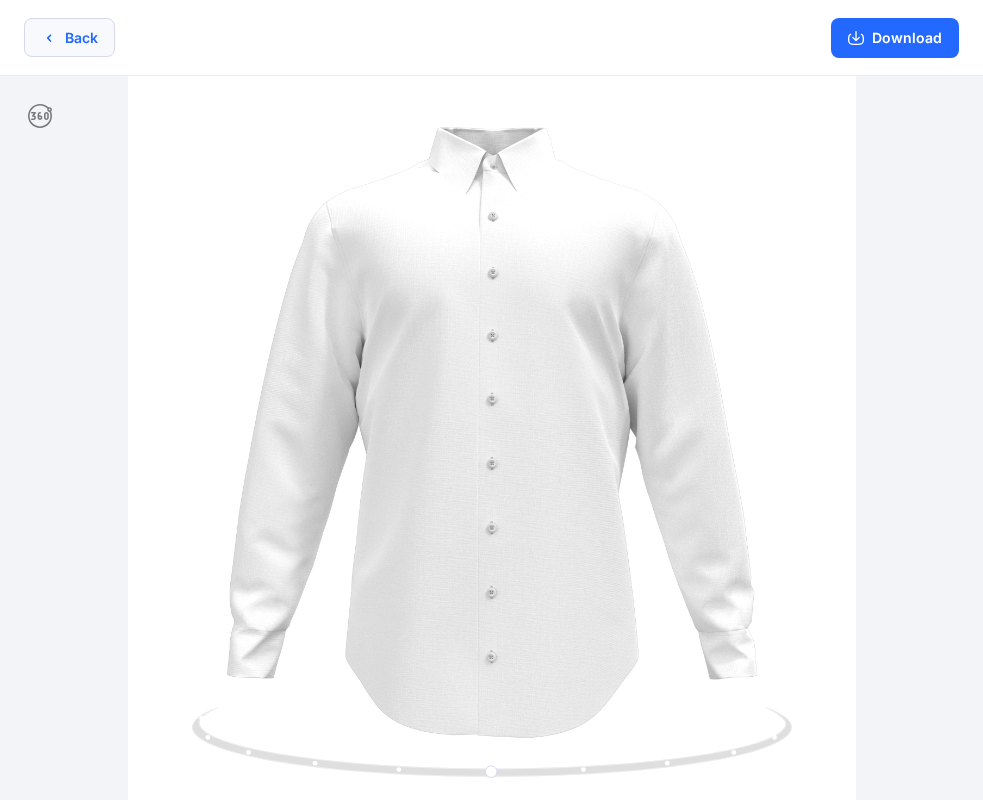 click 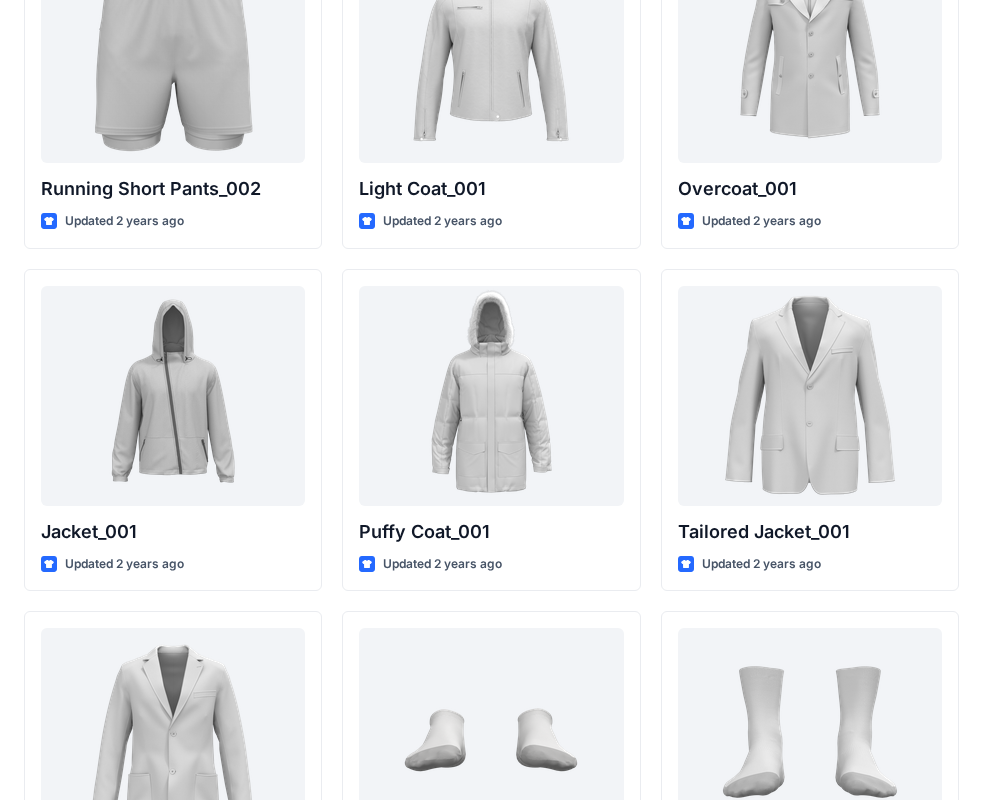 scroll, scrollTop: 5012, scrollLeft: 0, axis: vertical 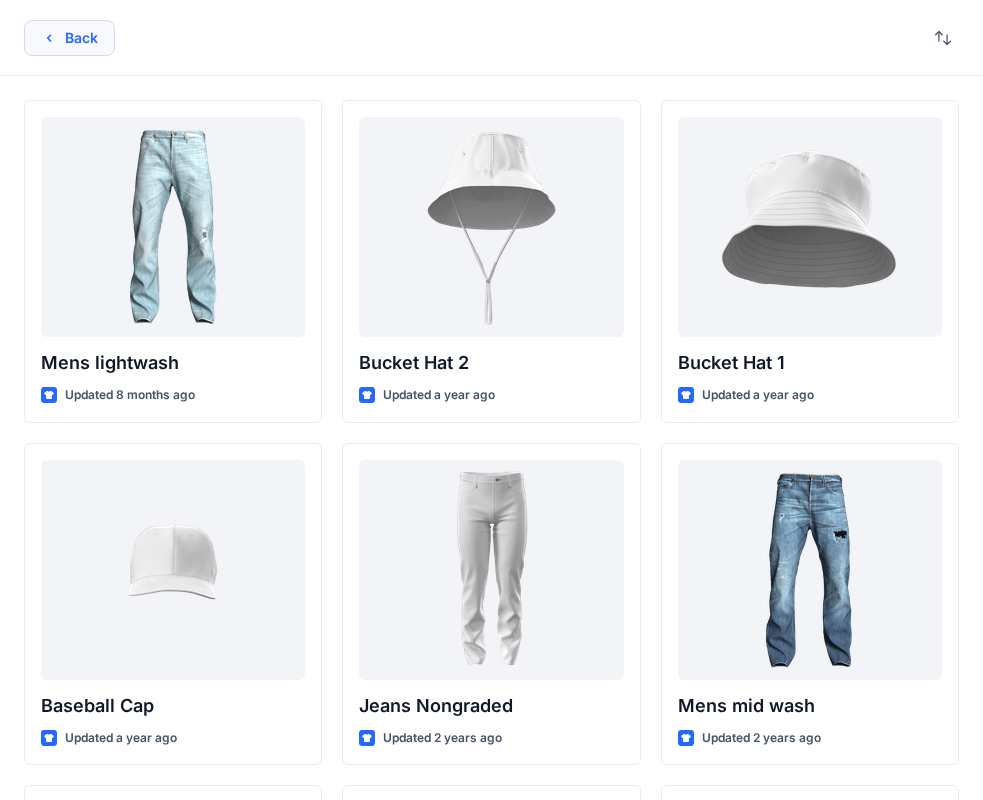 click on "Back" at bounding box center [69, 38] 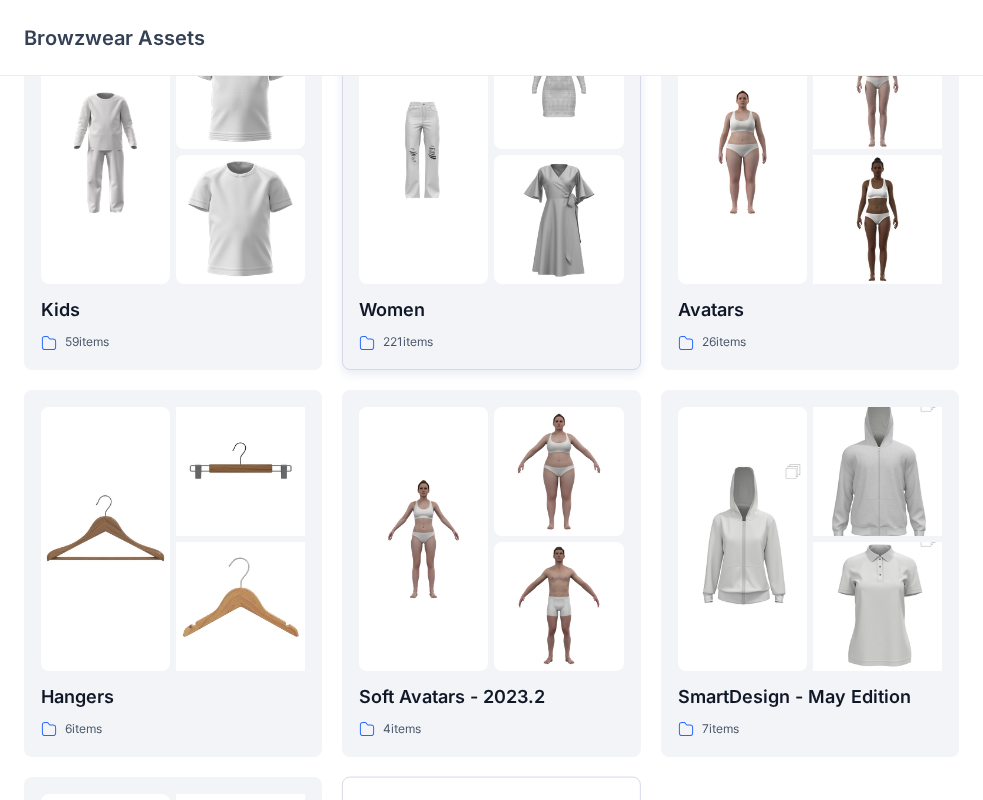 scroll, scrollTop: 0, scrollLeft: 0, axis: both 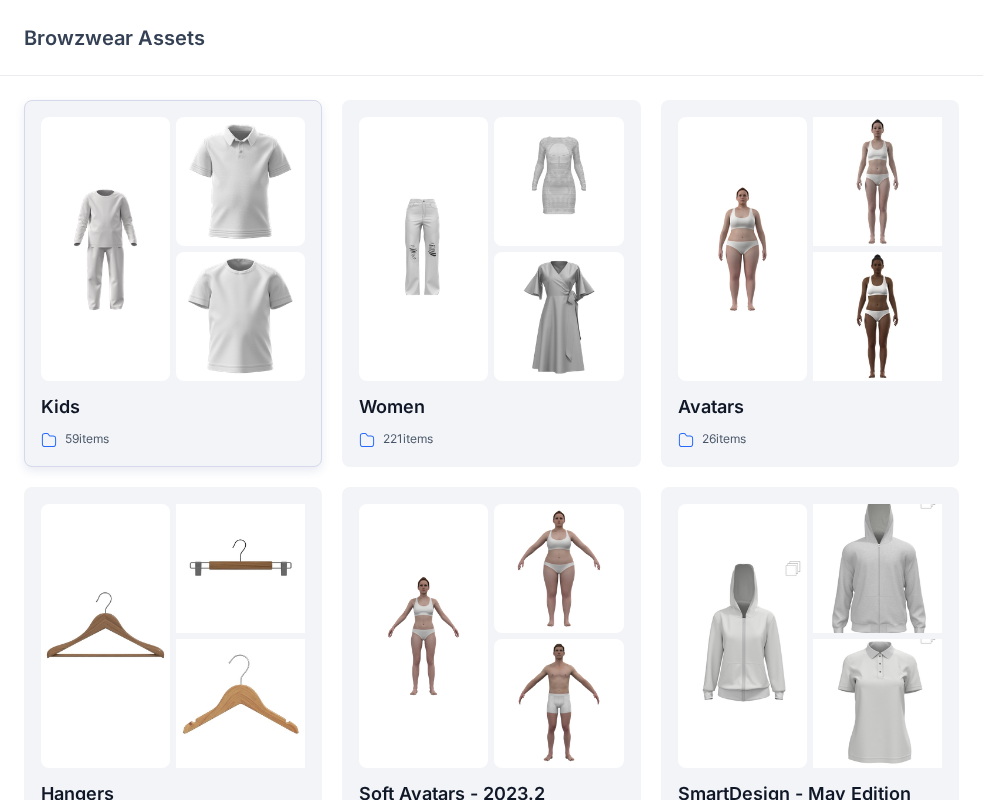 click at bounding box center [105, 249] 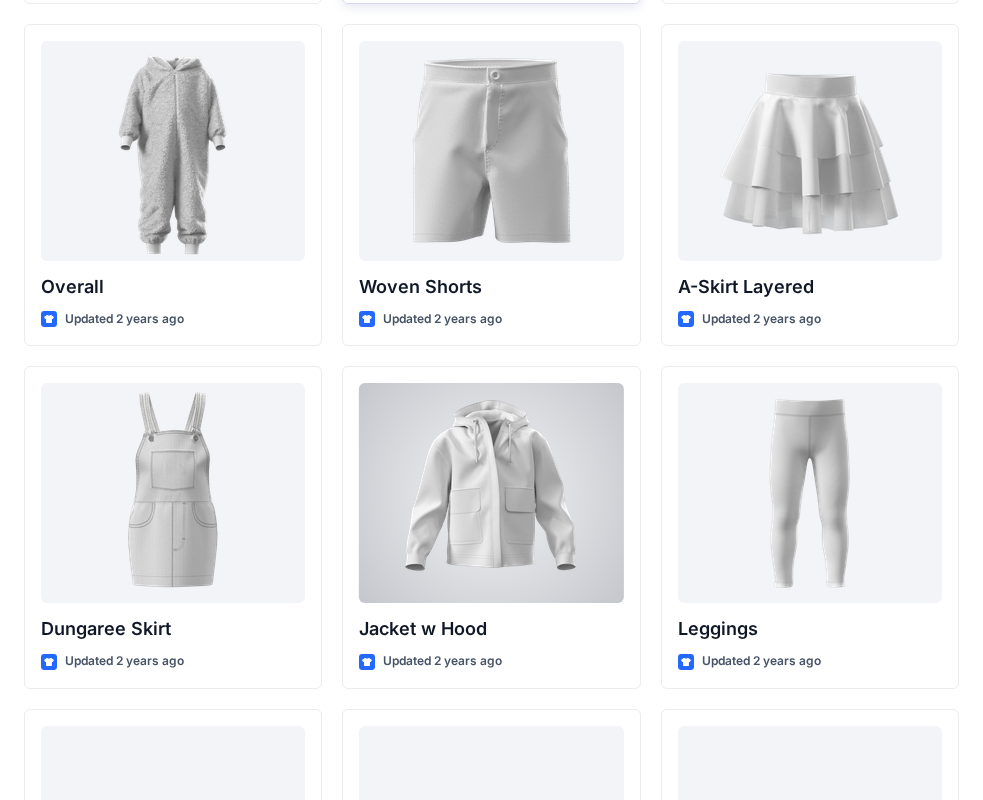 scroll, scrollTop: 5457, scrollLeft: 0, axis: vertical 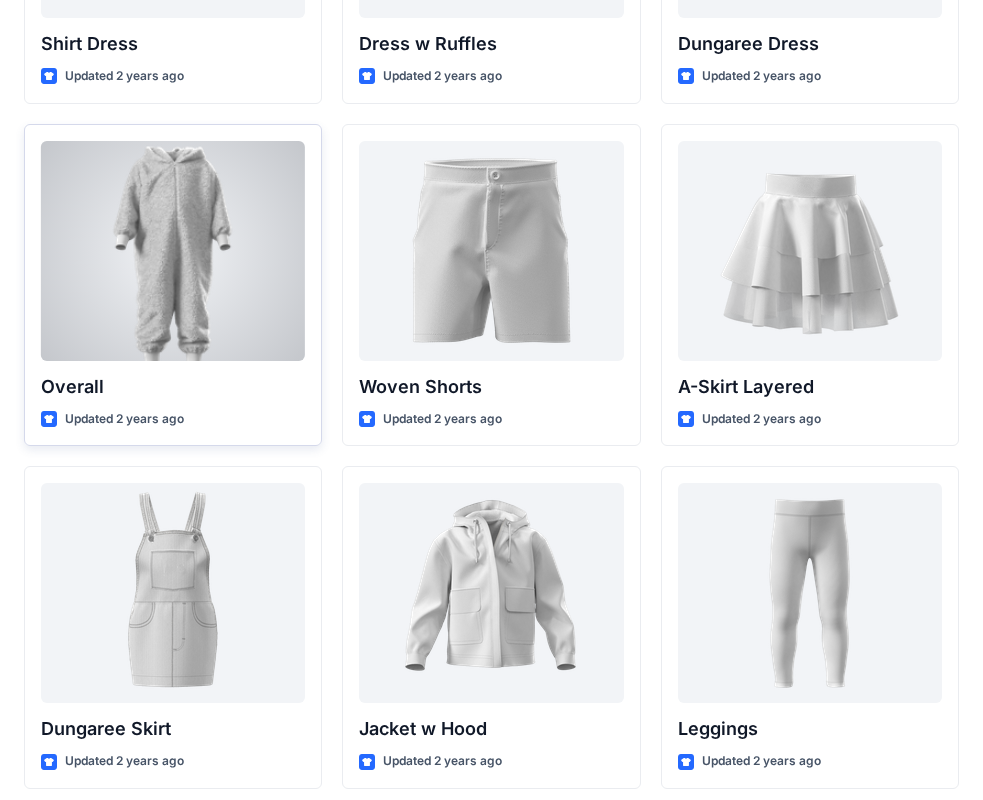click at bounding box center [173, 251] 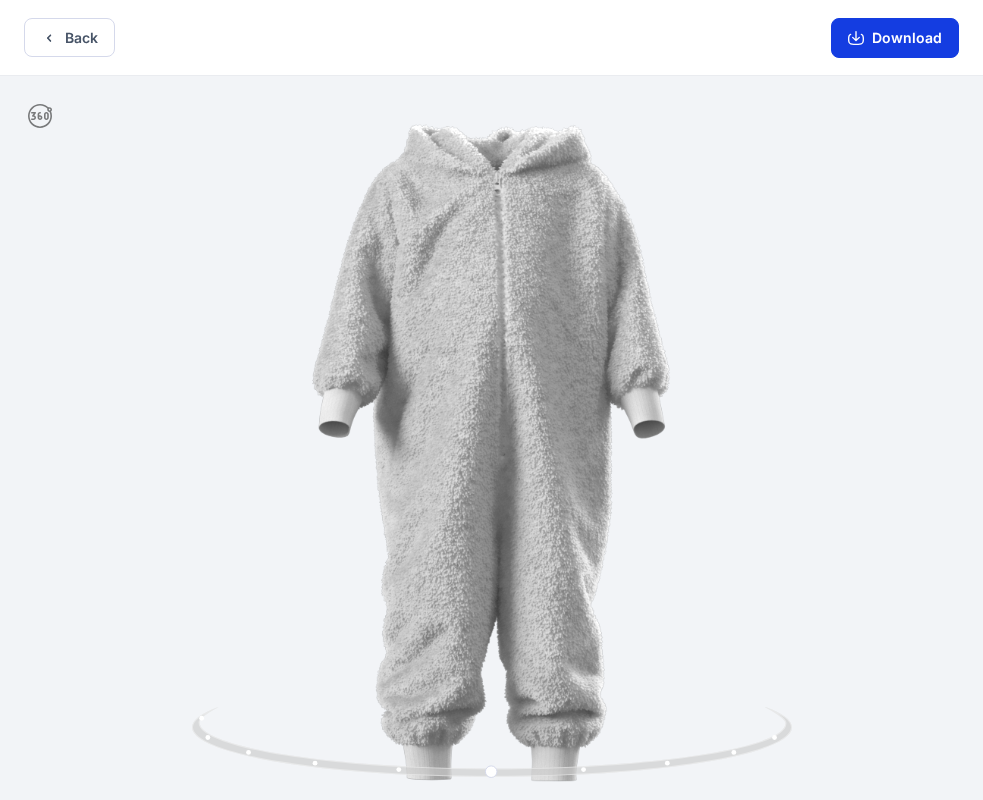 click on "Download" at bounding box center [895, 38] 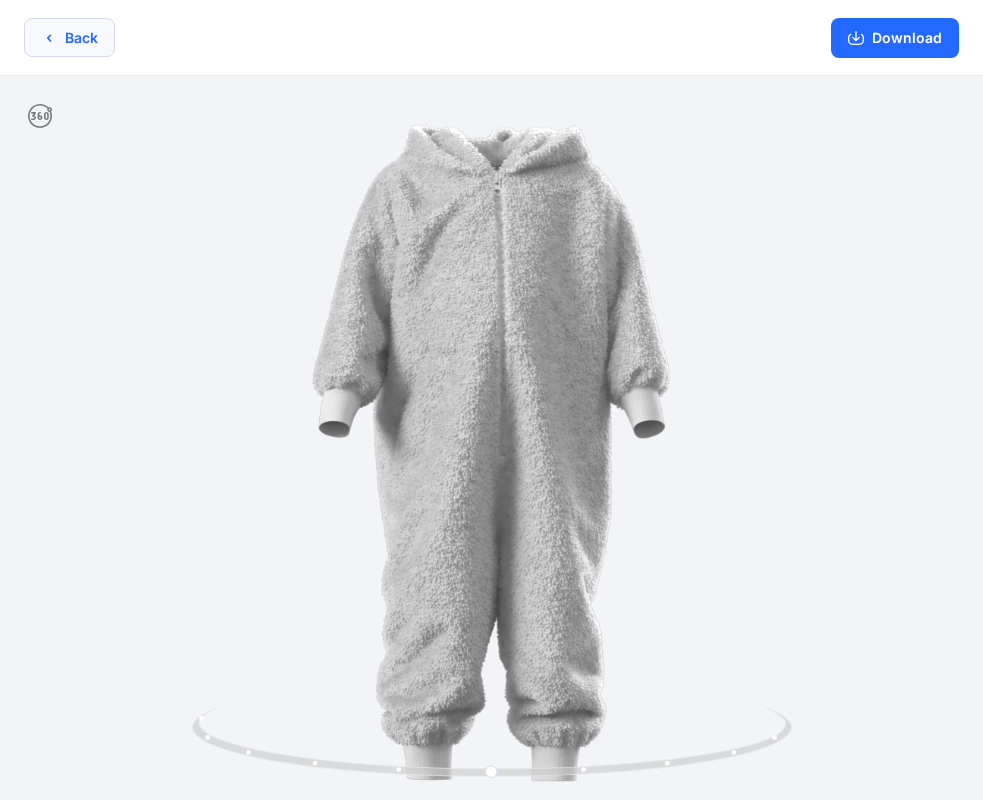 click on "Back" at bounding box center (69, 37) 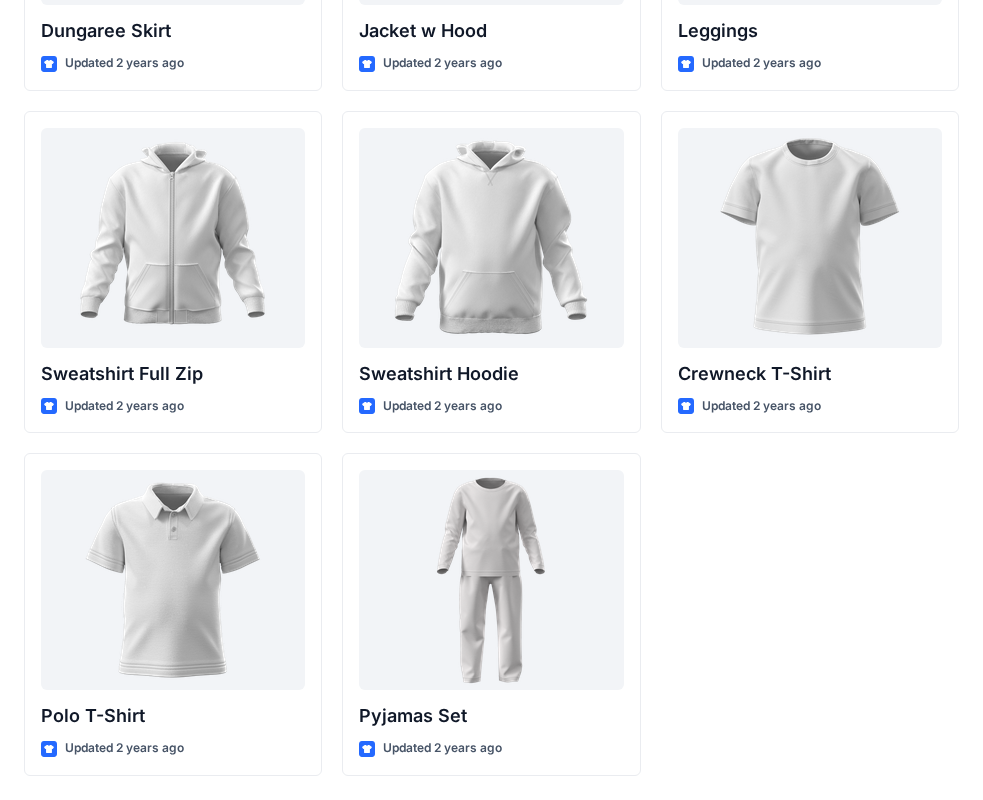 scroll, scrollTop: 5855, scrollLeft: 0, axis: vertical 